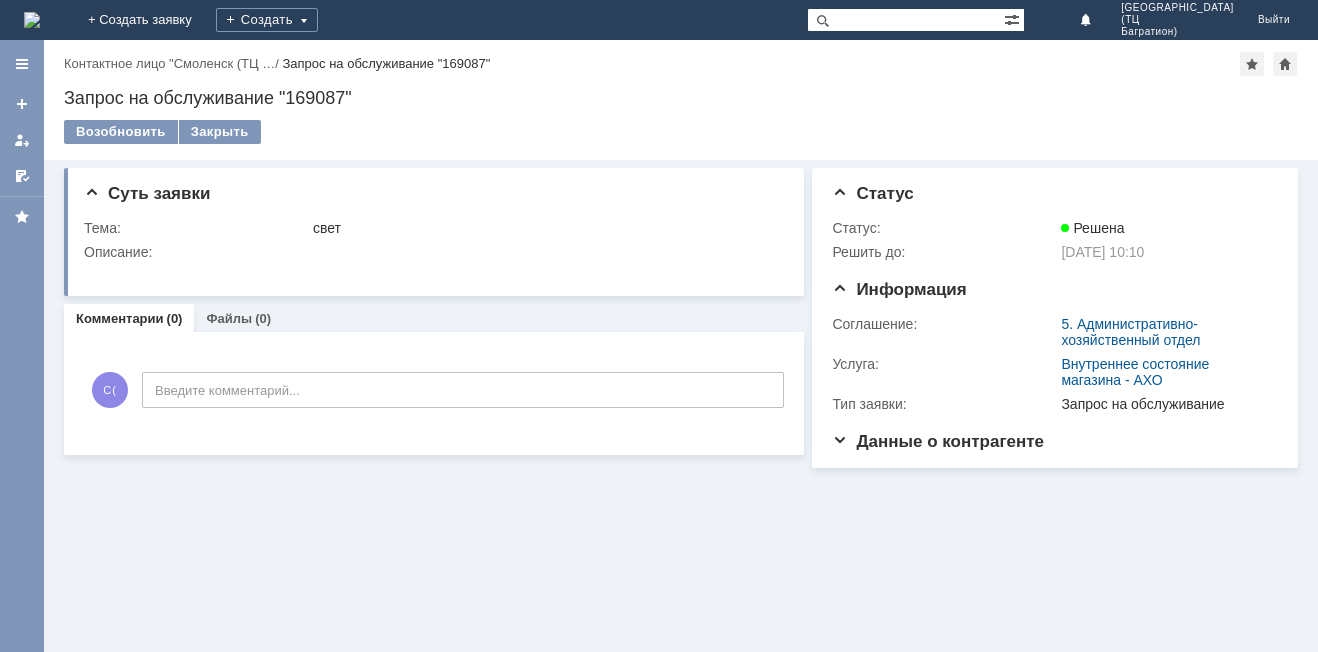 scroll, scrollTop: 0, scrollLeft: 0, axis: both 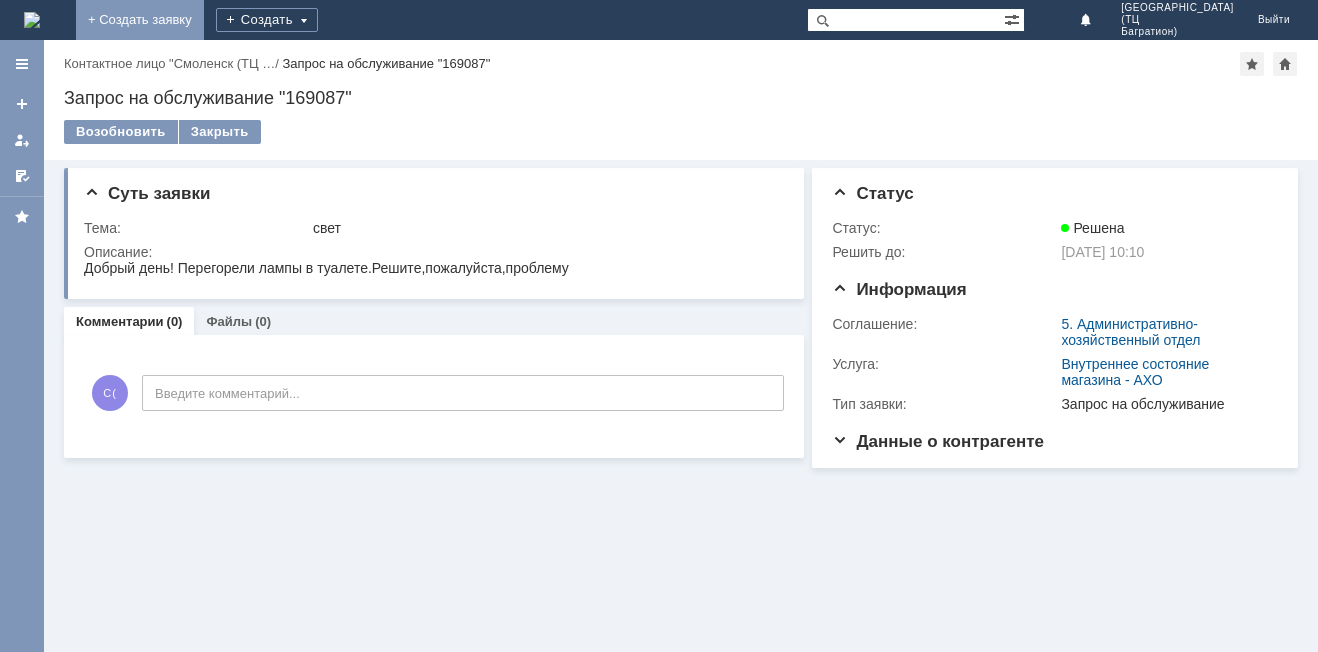 click on "+ Создать заявку" at bounding box center [140, 20] 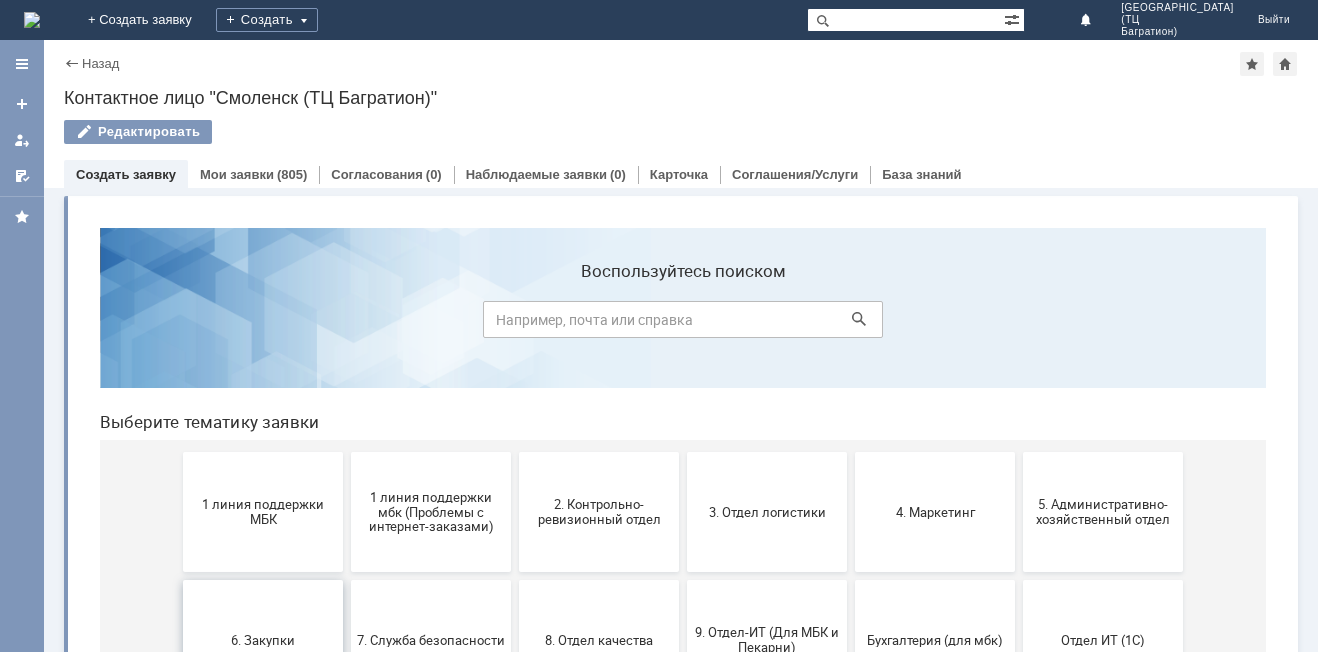 scroll, scrollTop: 0, scrollLeft: 0, axis: both 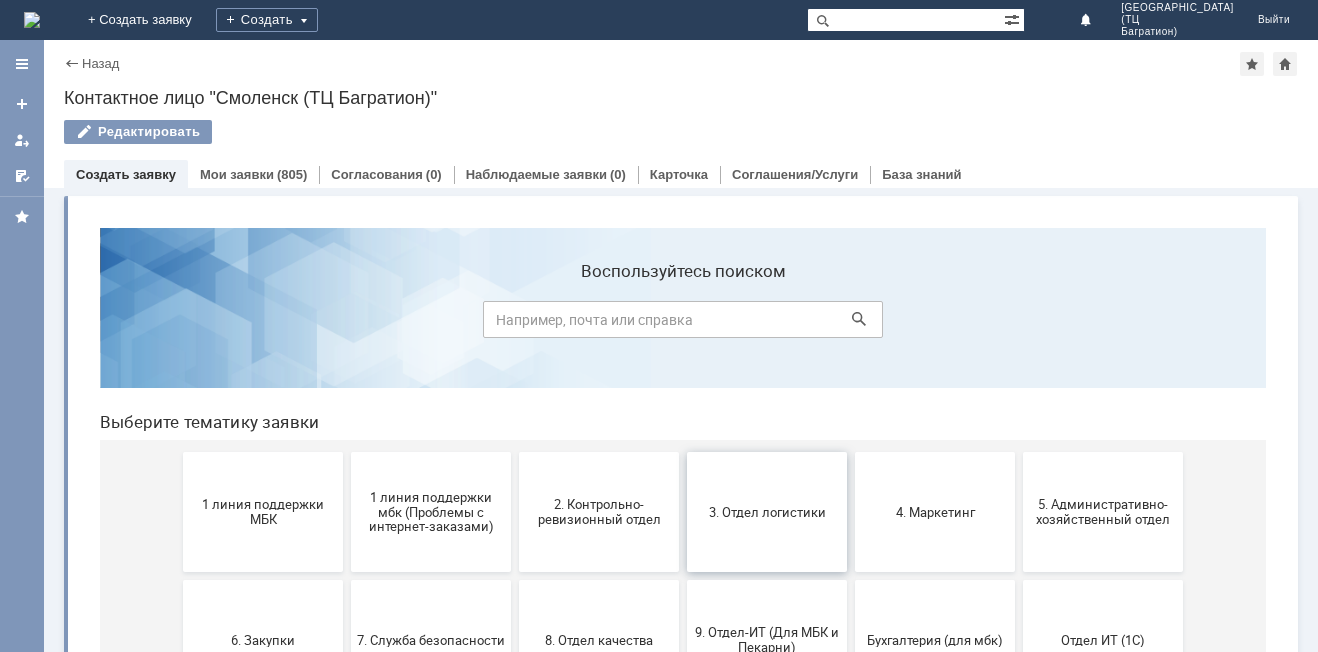 click on "3. Отдел логистики" at bounding box center [767, 512] 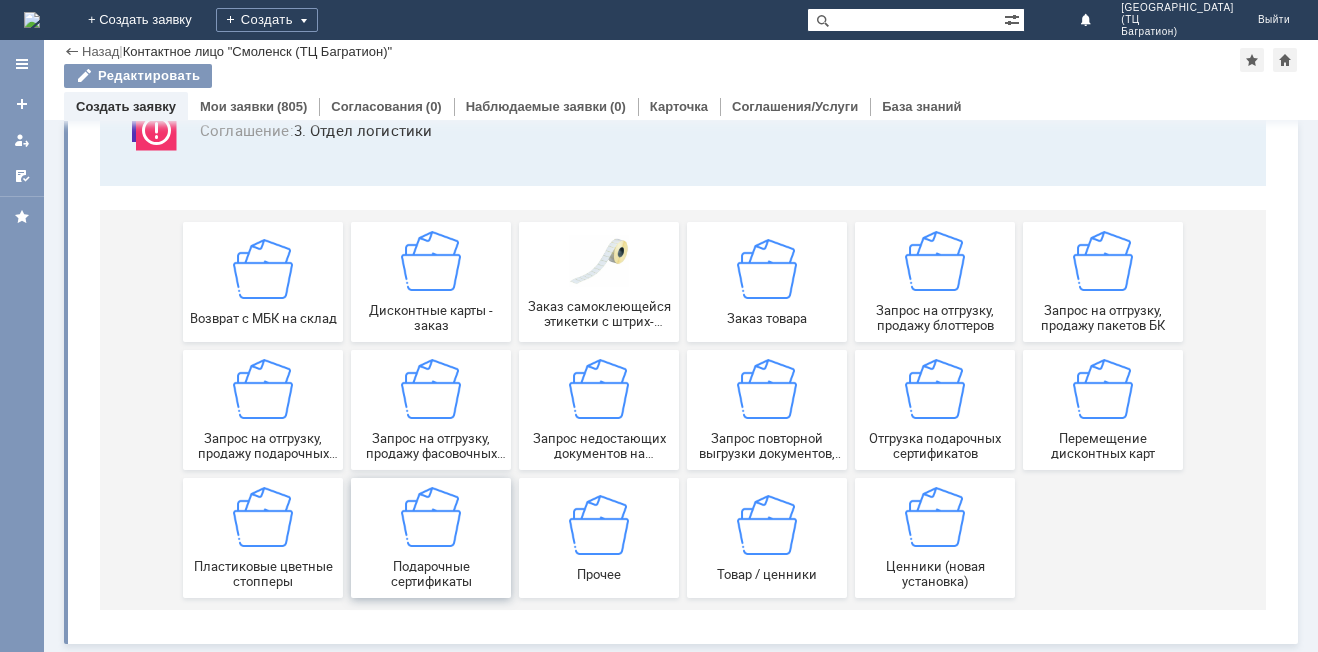 scroll, scrollTop: 166, scrollLeft: 0, axis: vertical 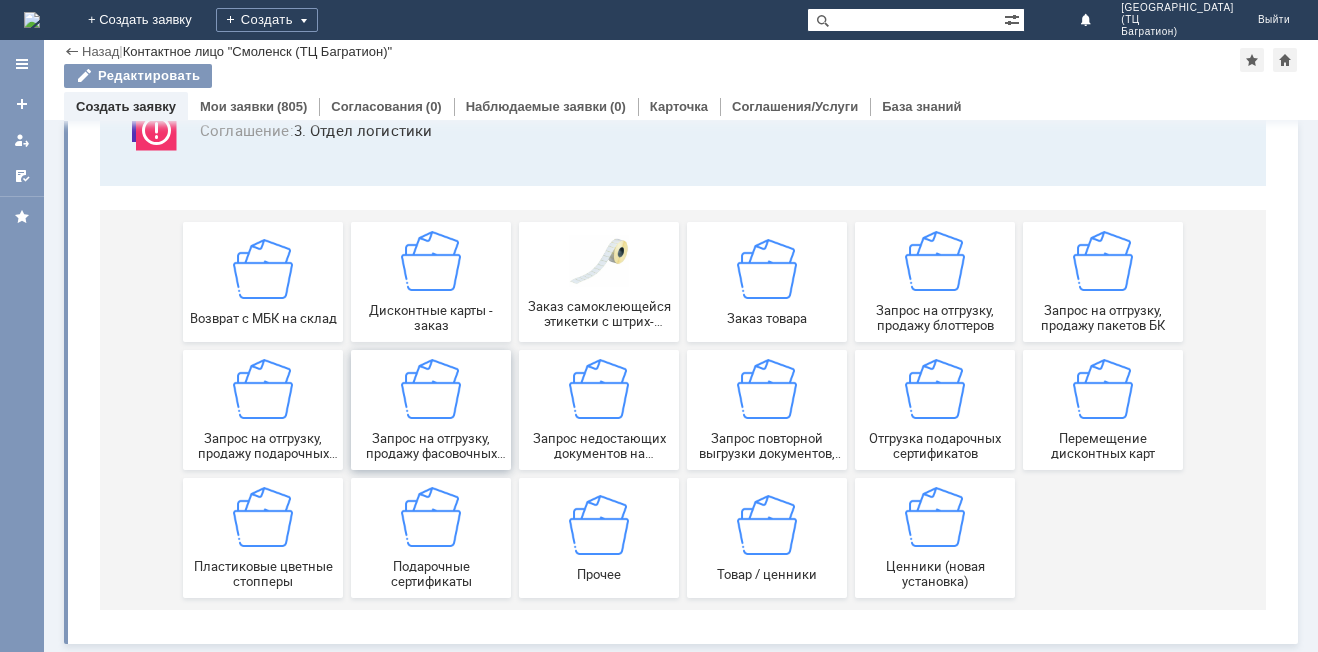 click on "Запрос на отгрузку, продажу фасовочных пакетов" at bounding box center [431, 410] 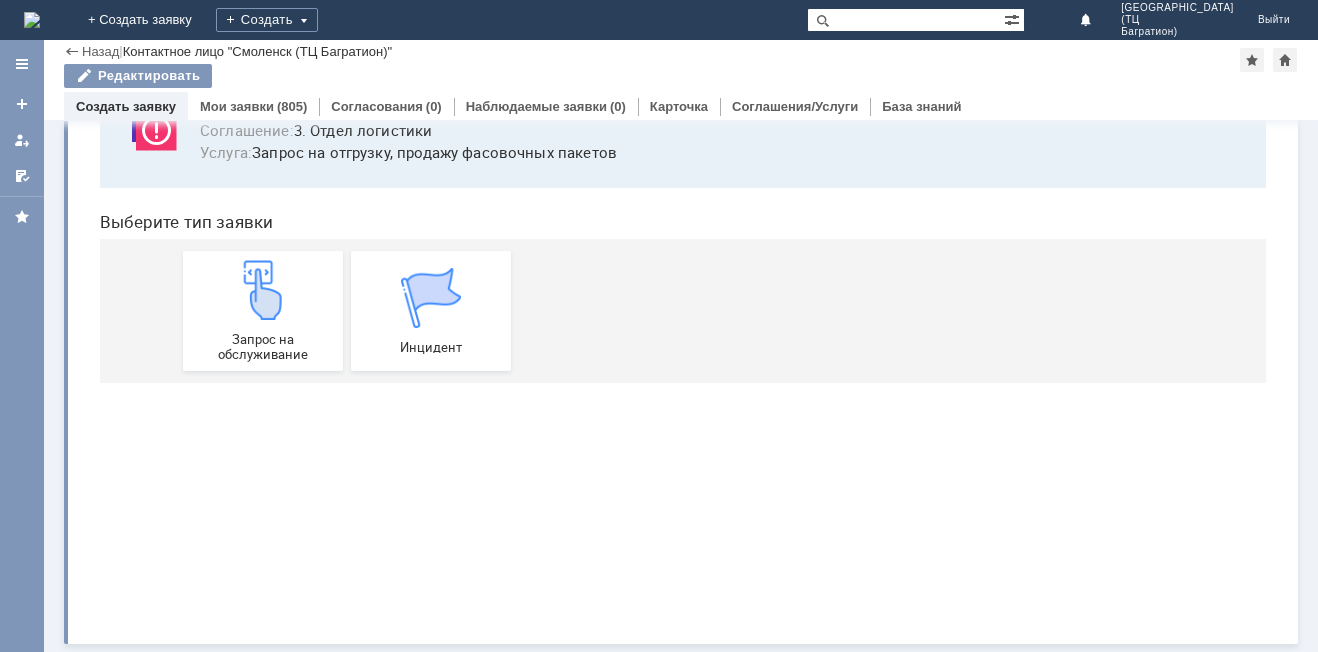 scroll, scrollTop: 0, scrollLeft: 0, axis: both 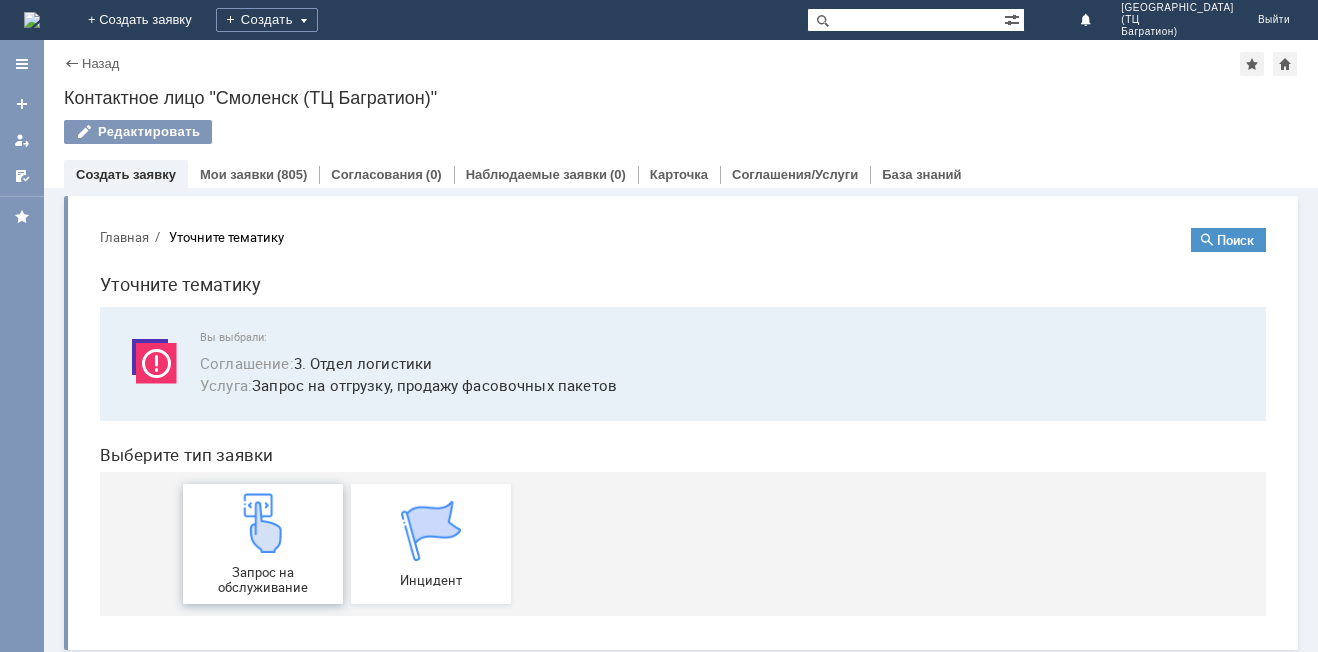 click at bounding box center (263, 523) 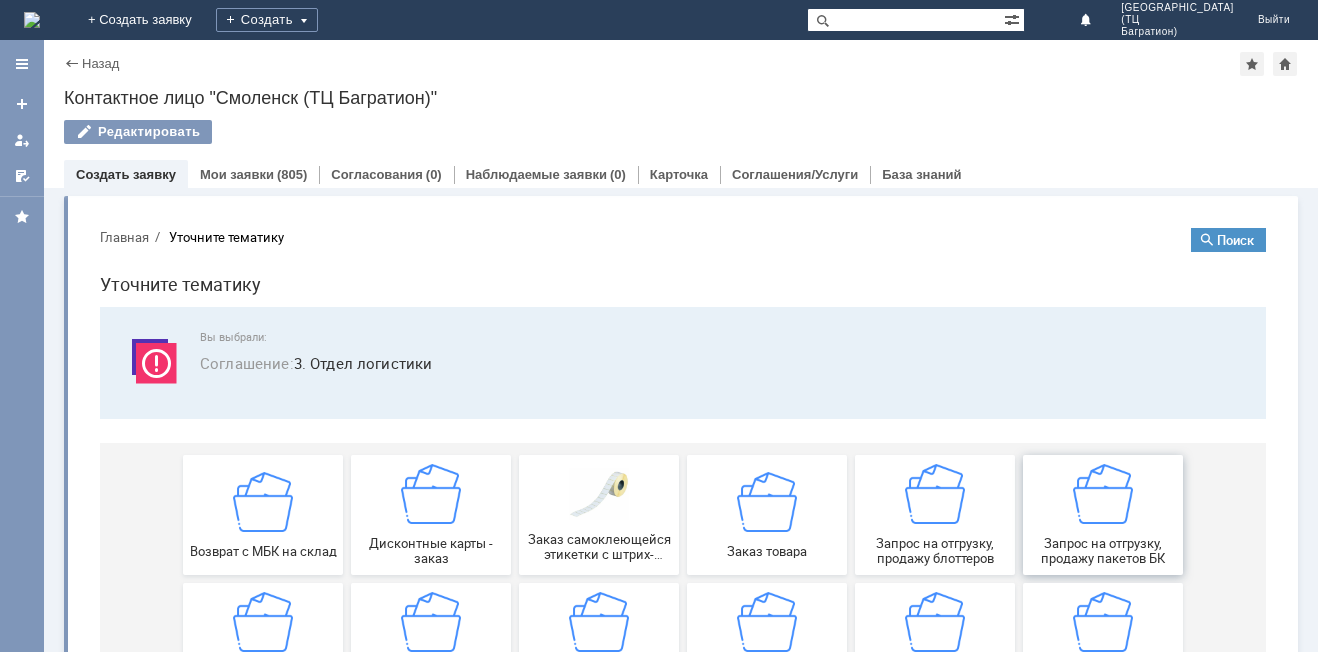 click on "Запрос на отгрузку, продажу пакетов БК" at bounding box center [1103, 515] 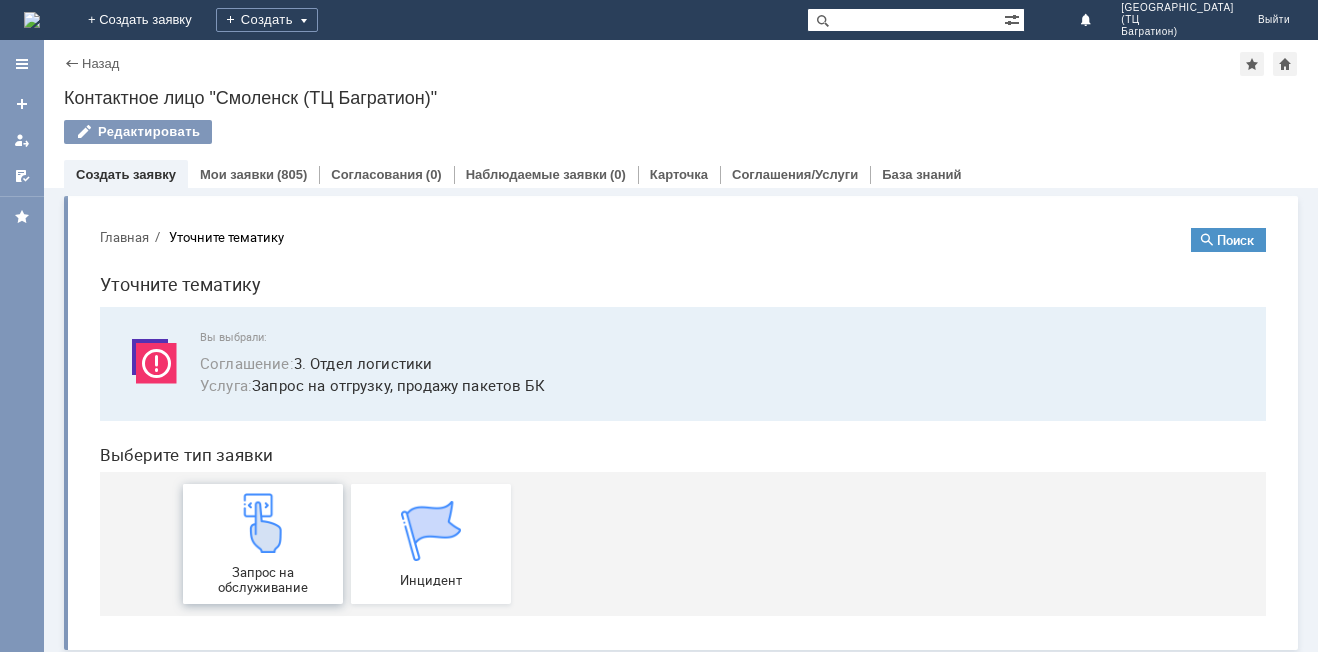 click on "Запрос на обслуживание" at bounding box center (263, 544) 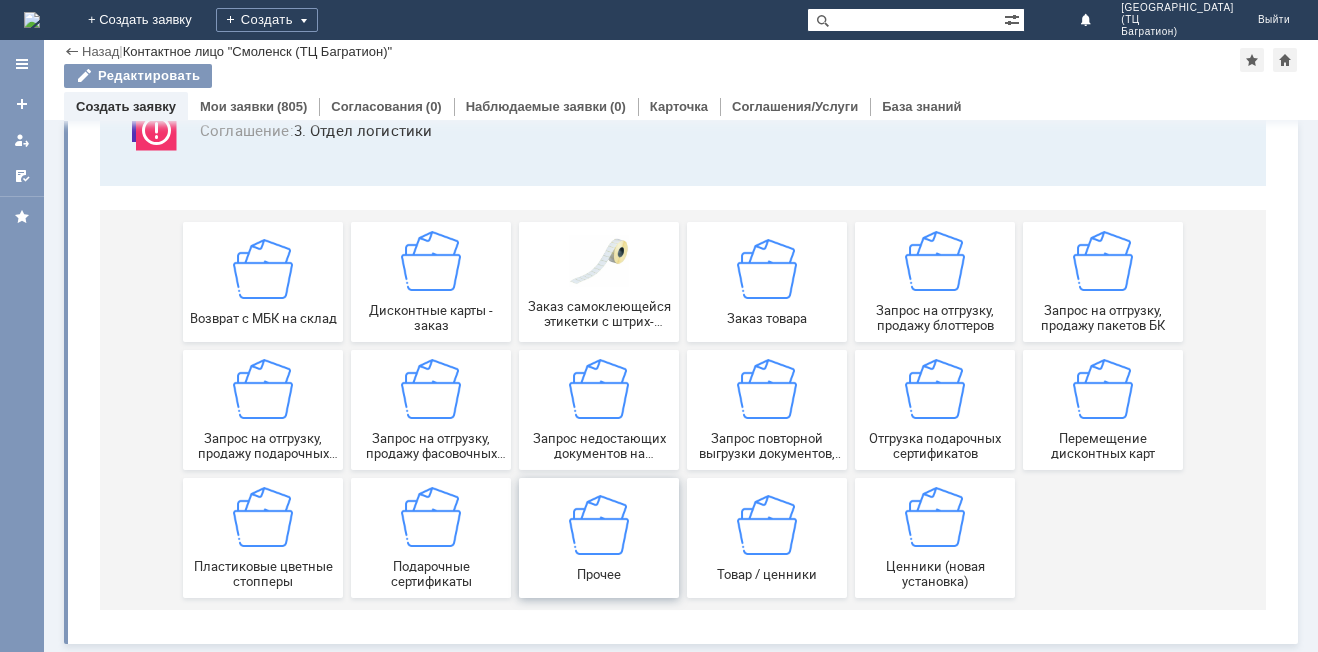 scroll, scrollTop: 166, scrollLeft: 0, axis: vertical 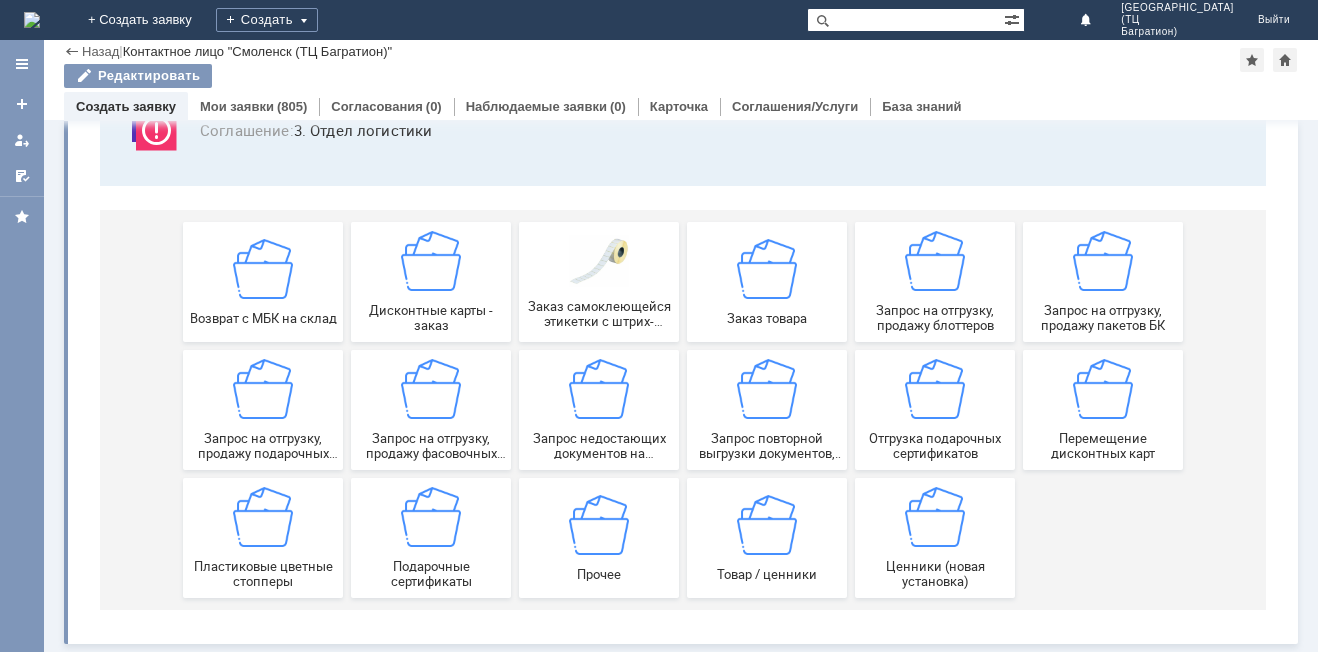 click on "Запрос на отгрузку, продажу подарочных пакетов" at bounding box center (263, 446) 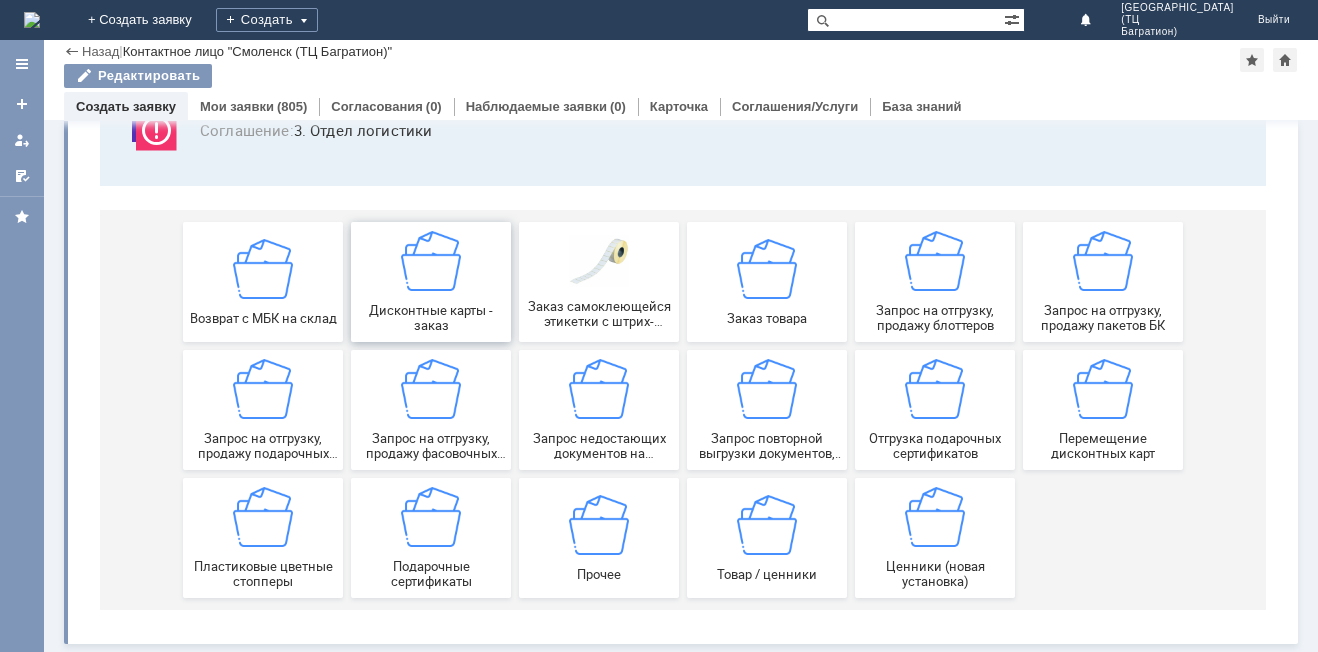 scroll, scrollTop: 166, scrollLeft: 0, axis: vertical 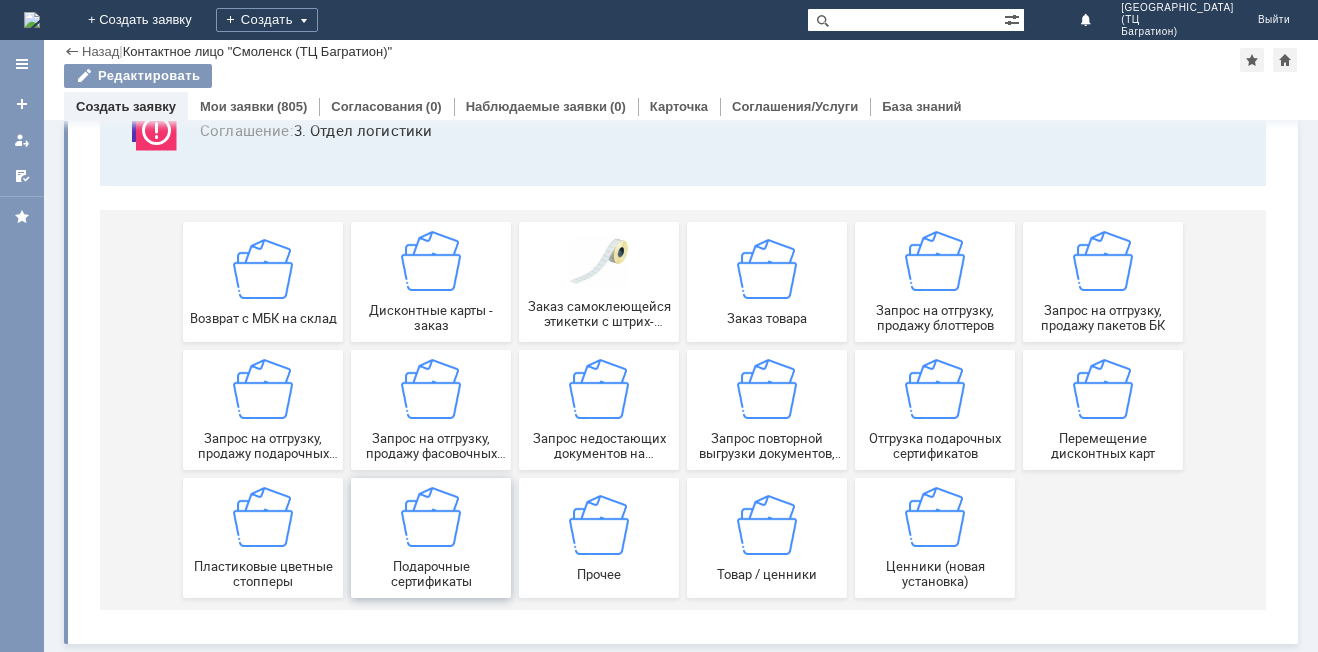 click on "Подарочные сертификаты" at bounding box center (431, 538) 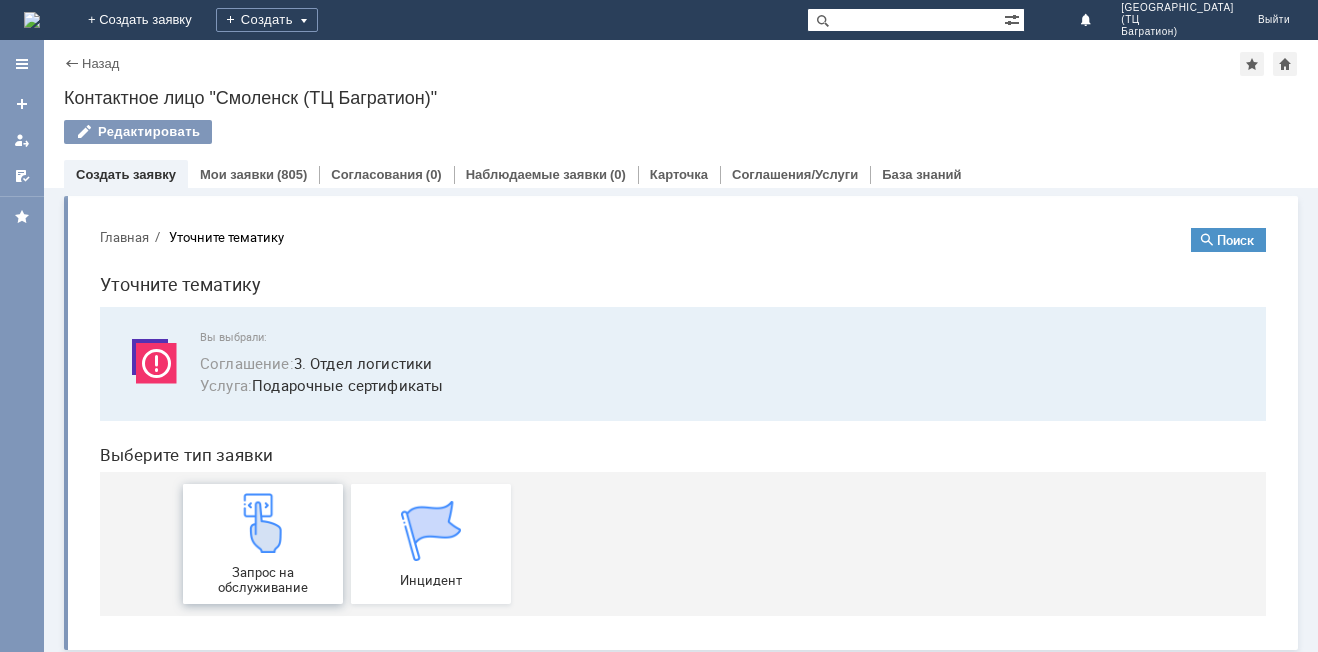 click at bounding box center (263, 523) 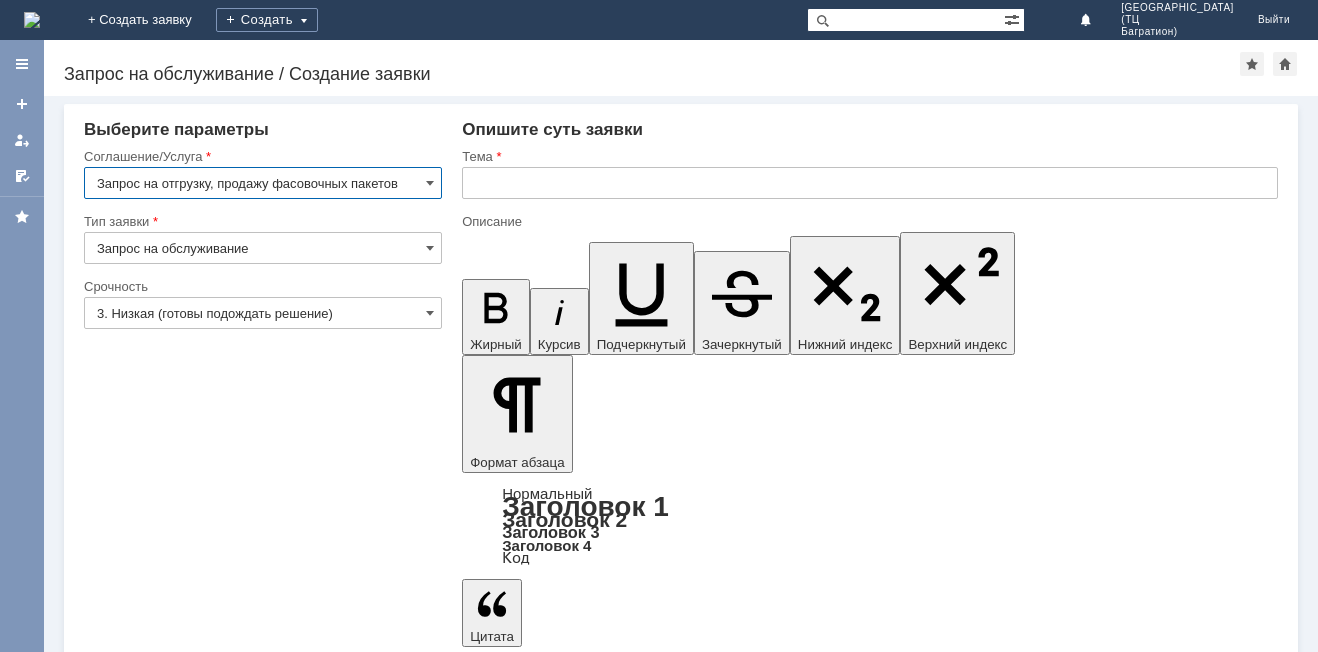 scroll, scrollTop: 0, scrollLeft: 0, axis: both 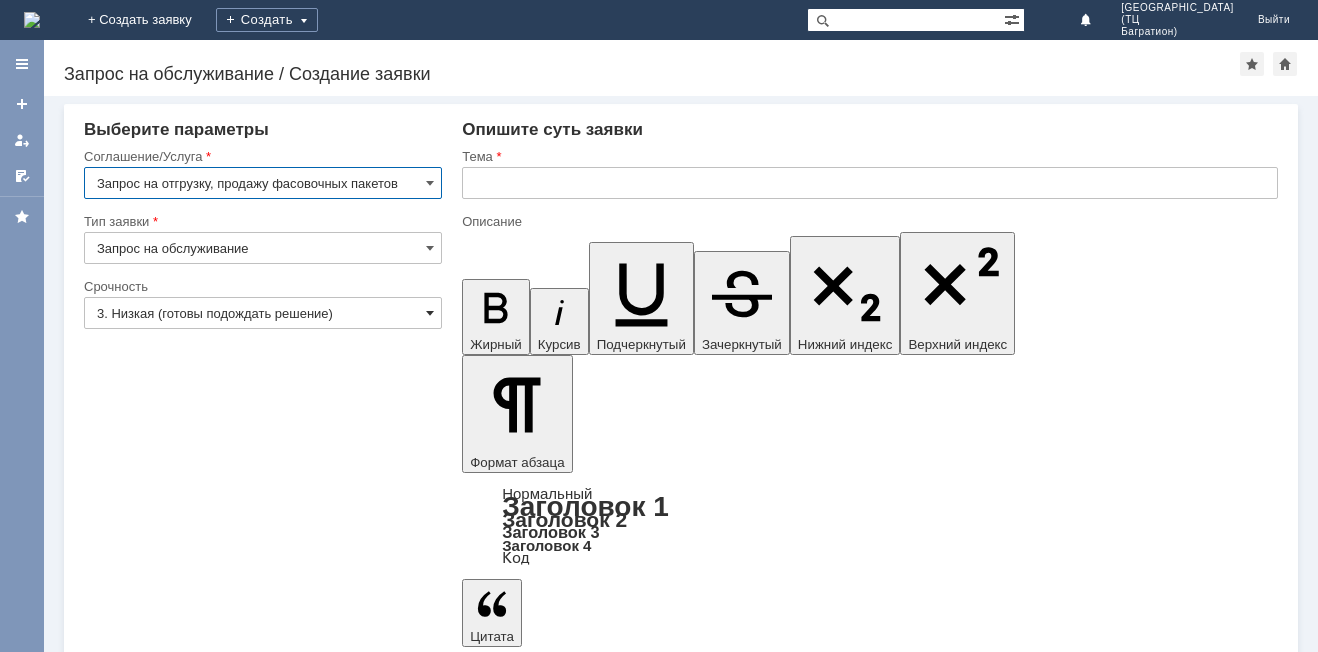 click at bounding box center [430, 313] 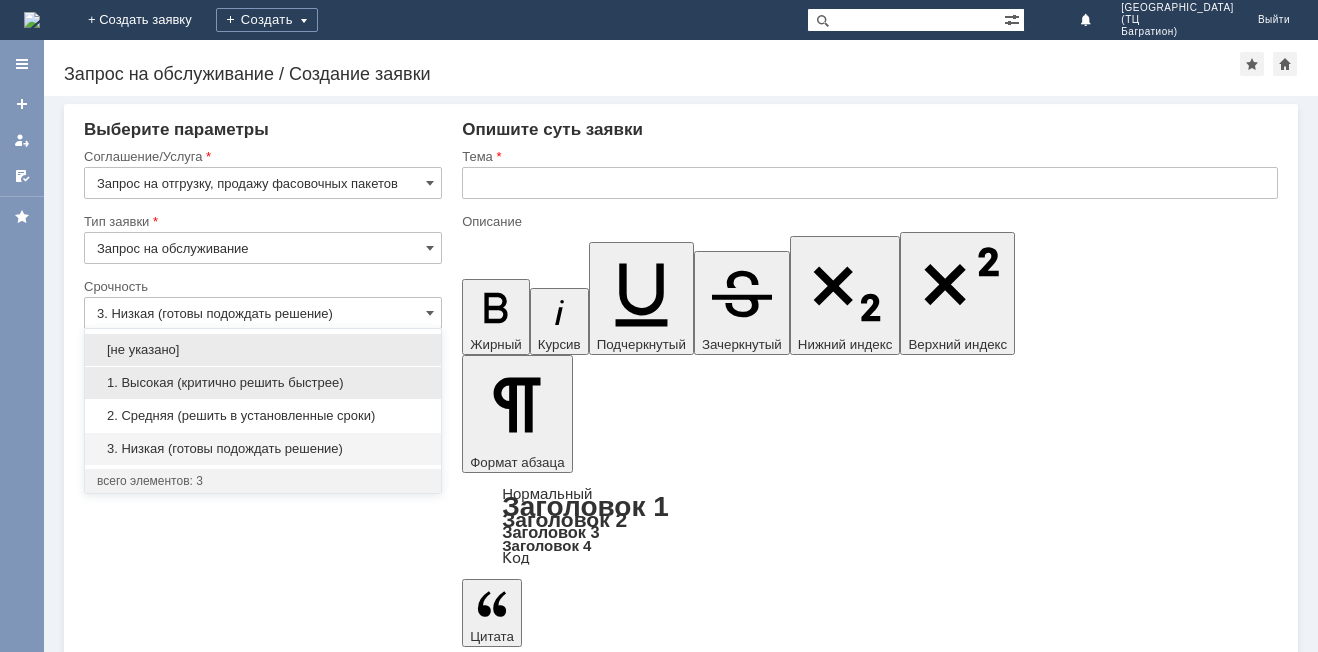 click on "1. Высокая (критично решить быстрее)" at bounding box center [263, 383] 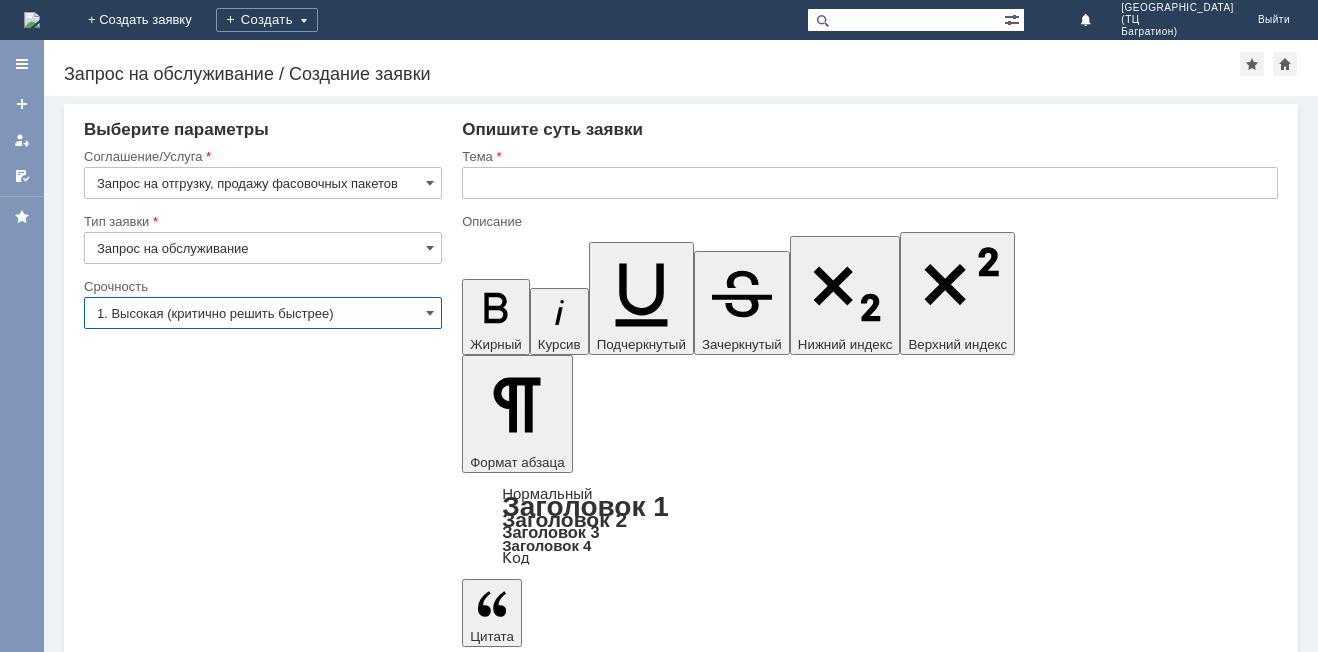 type on "1. Высокая (критично решить быстрее)" 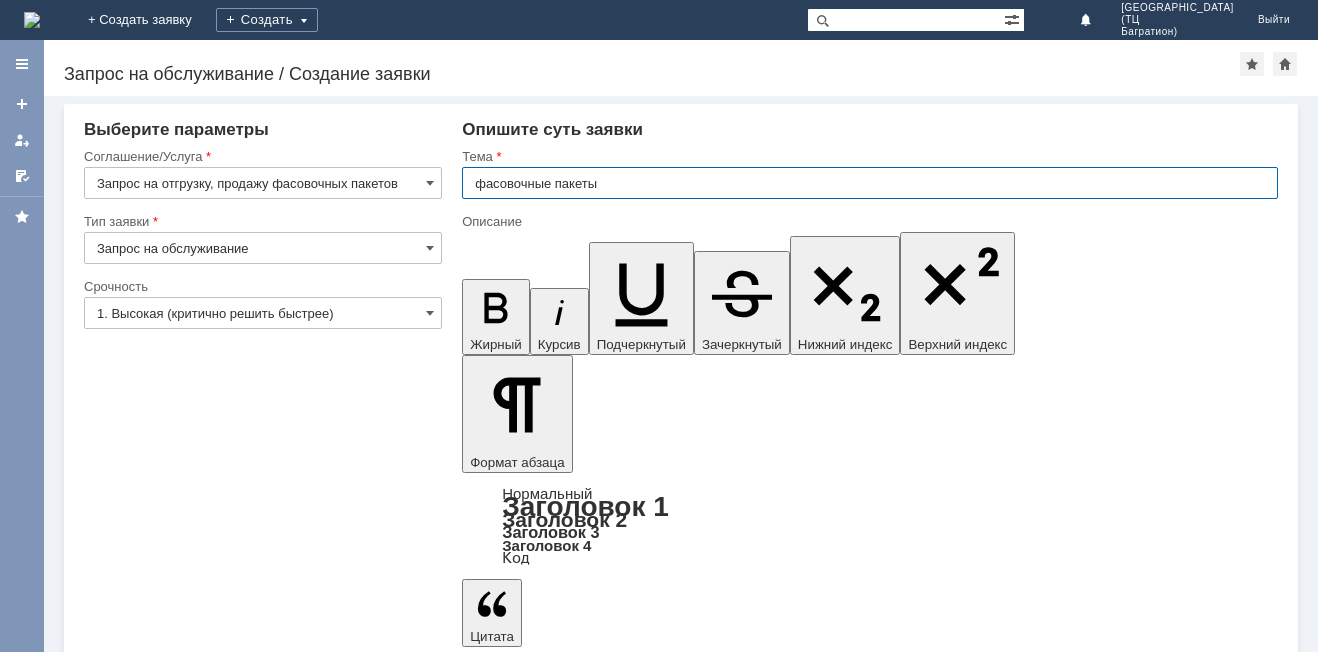 type on "фасовочные пакеты" 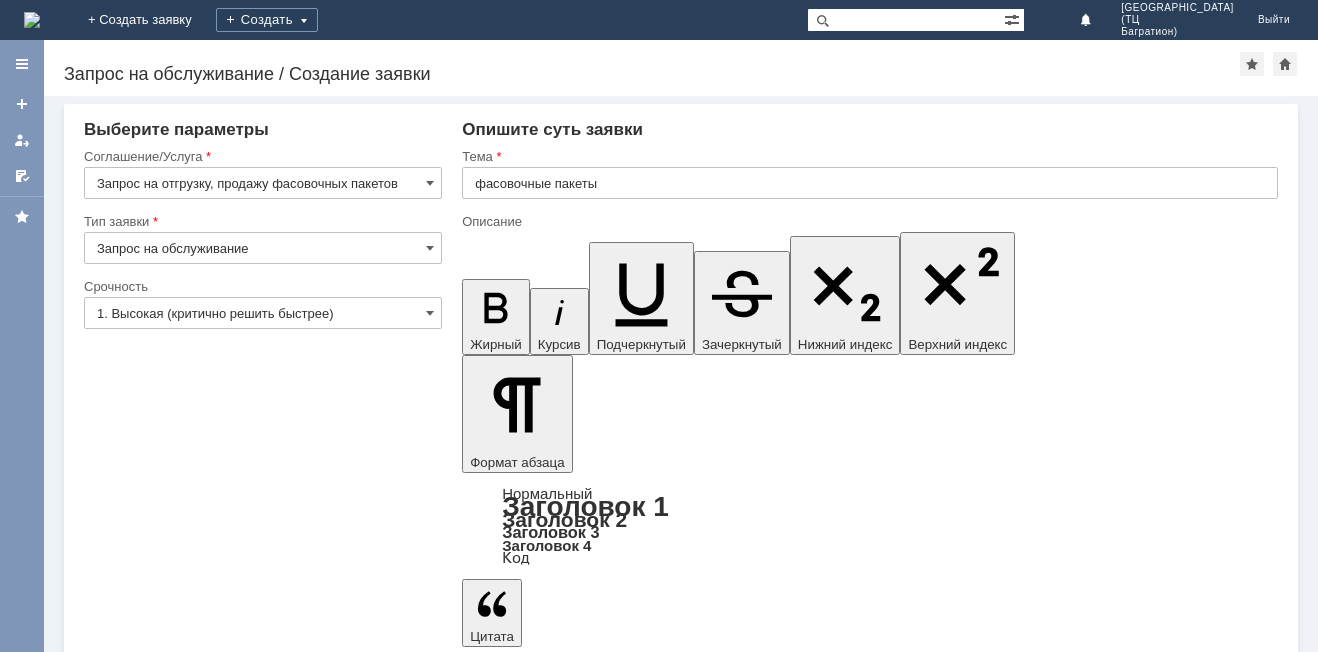 type 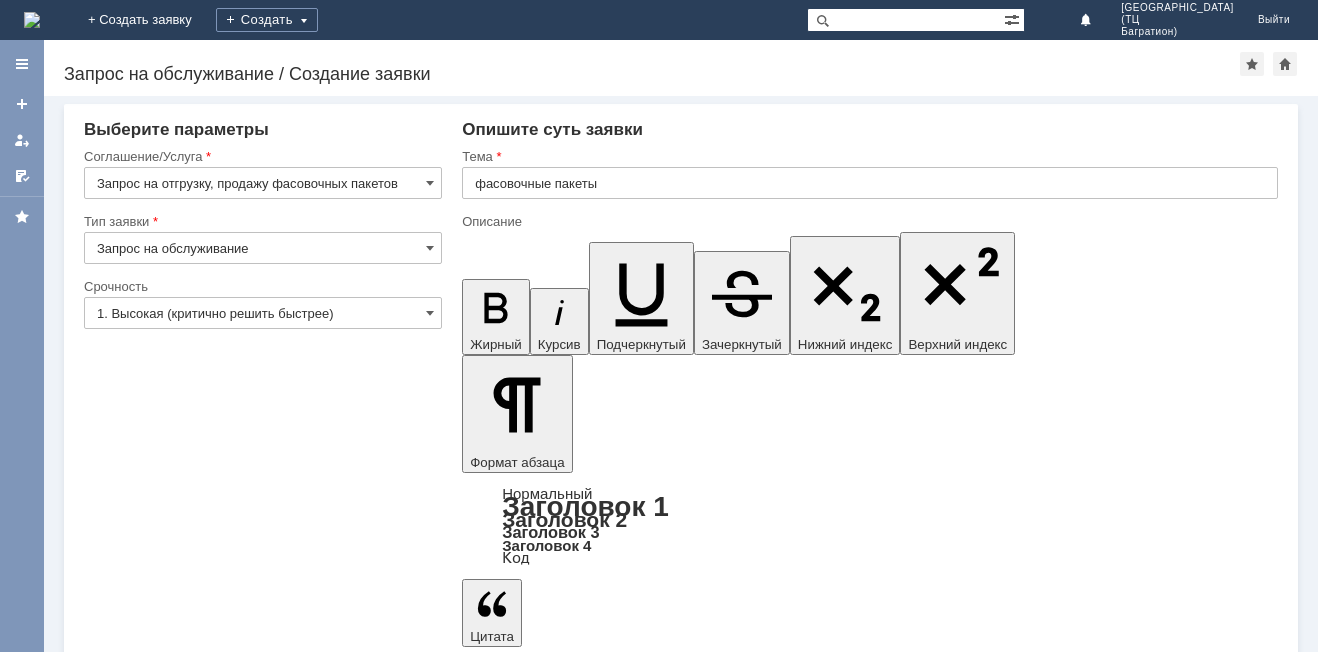 click on "Сохранить" at bounding box center [144, 5555] 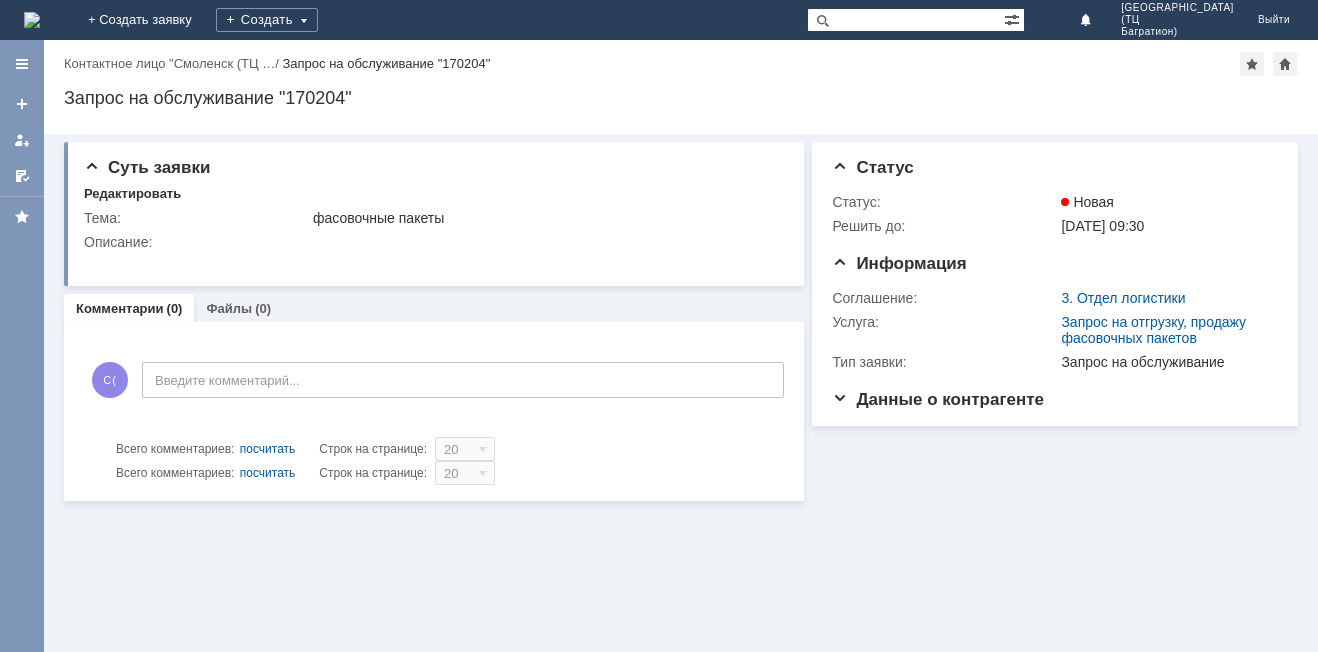 scroll, scrollTop: 0, scrollLeft: 0, axis: both 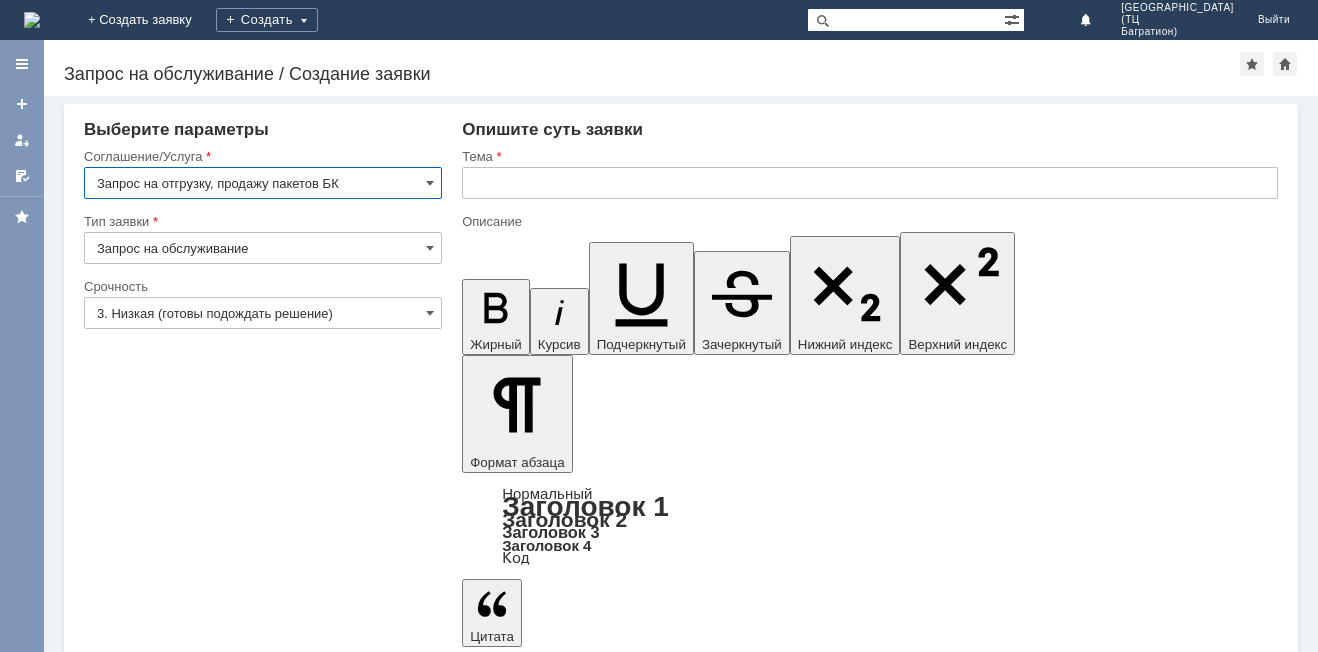 click on "3. Низкая (готовы подождать решение)" at bounding box center [263, 313] 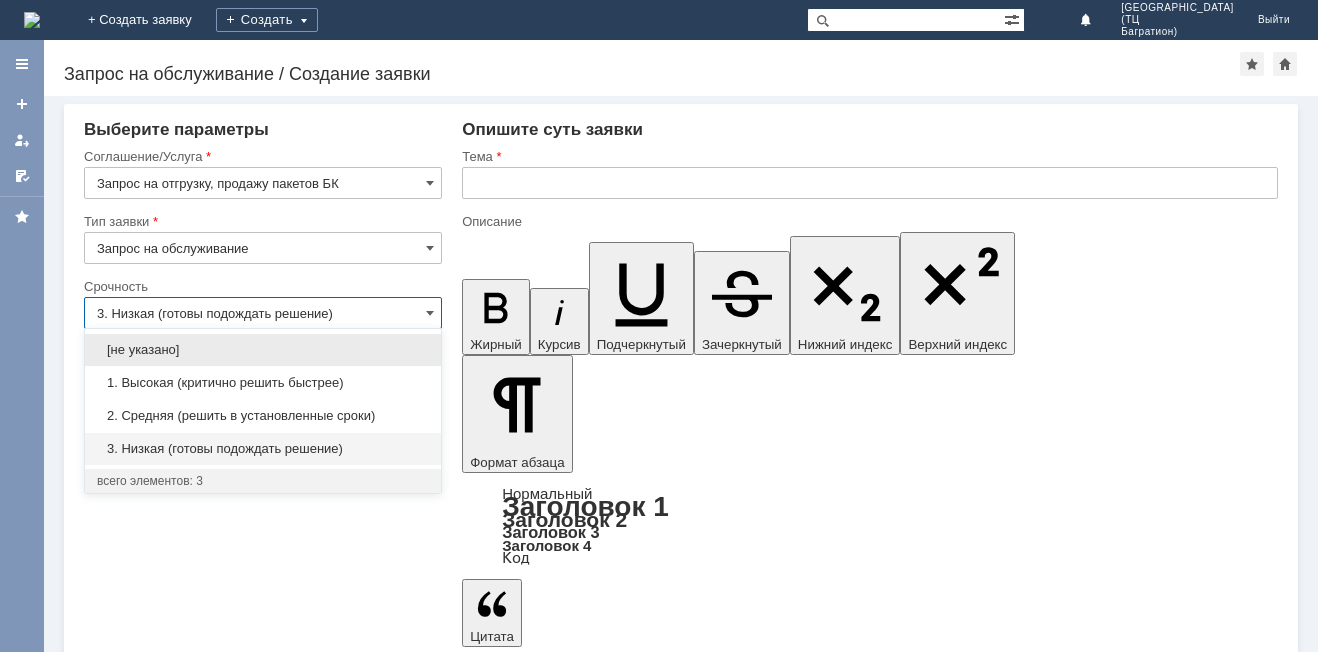 click on "1. Высокая (критично решить быстрее)" at bounding box center (263, 383) 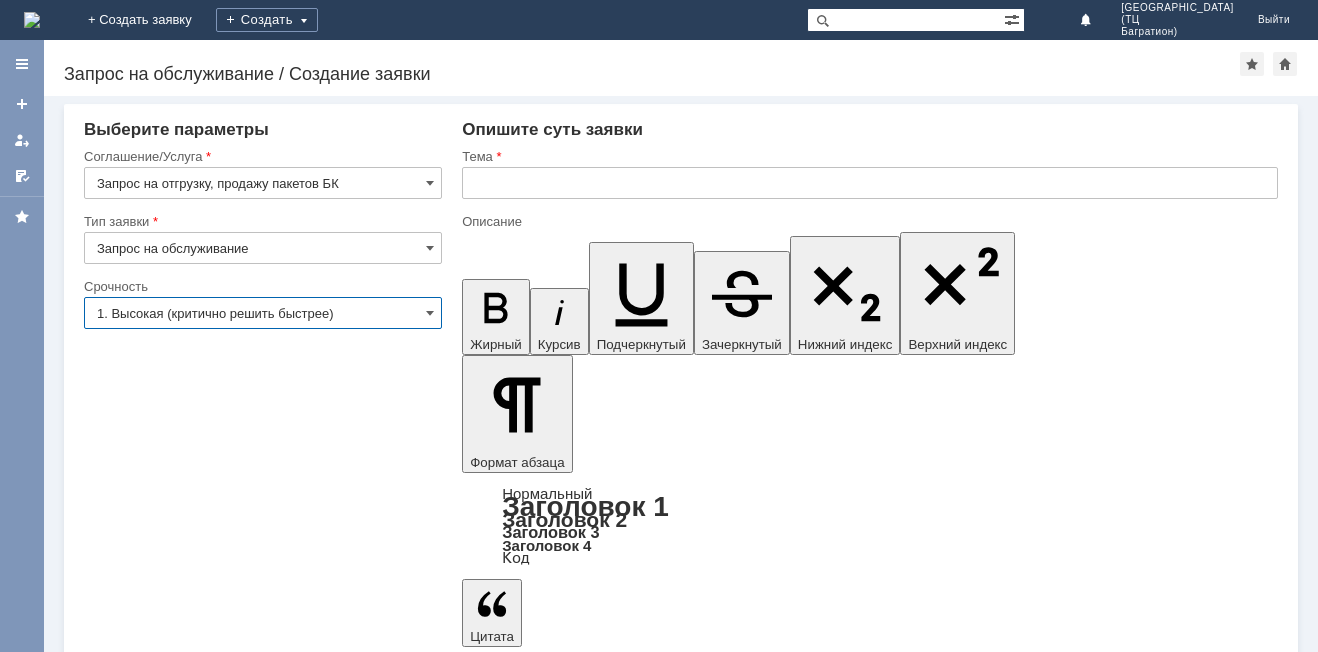type on "1. Высокая (критично решить быстрее)" 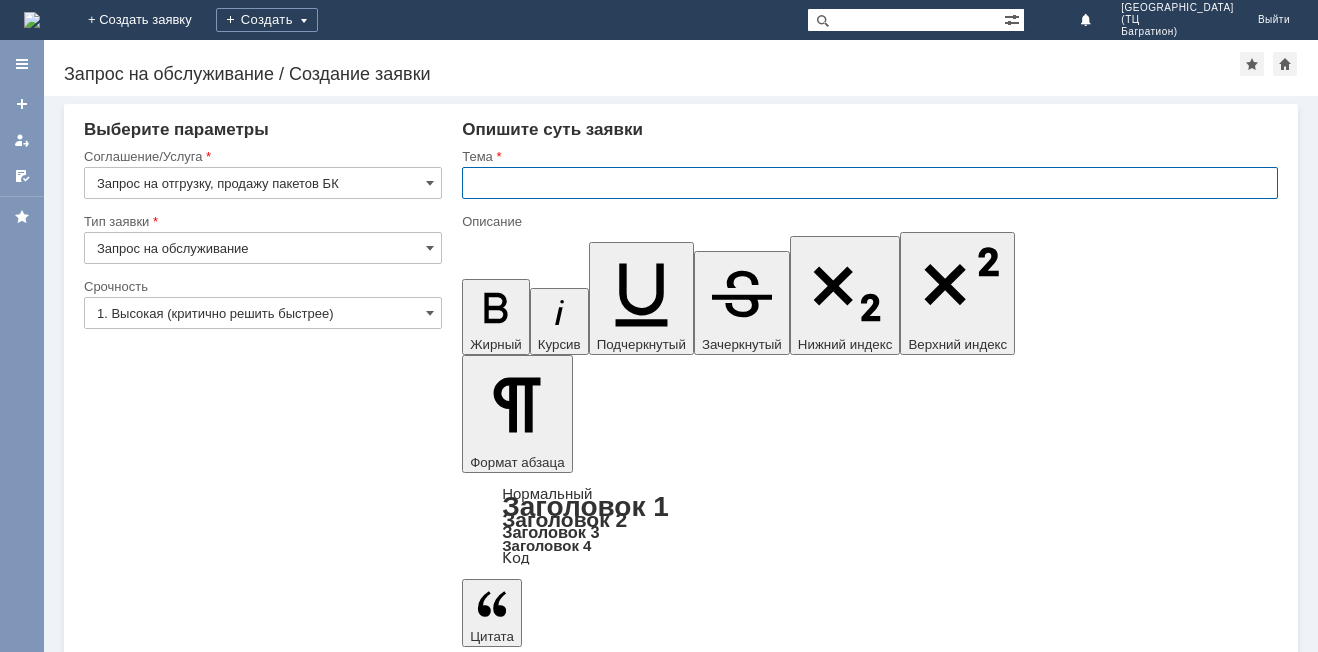 click at bounding box center (870, 183) 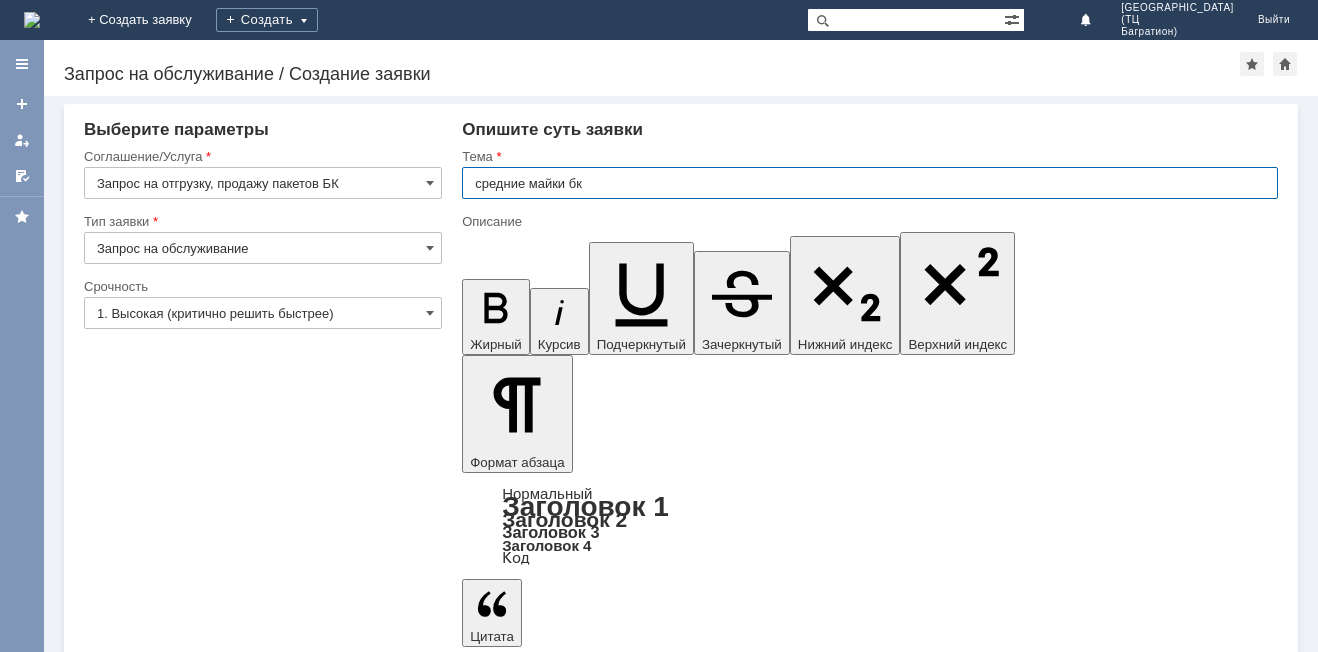 type on "средние майки бк" 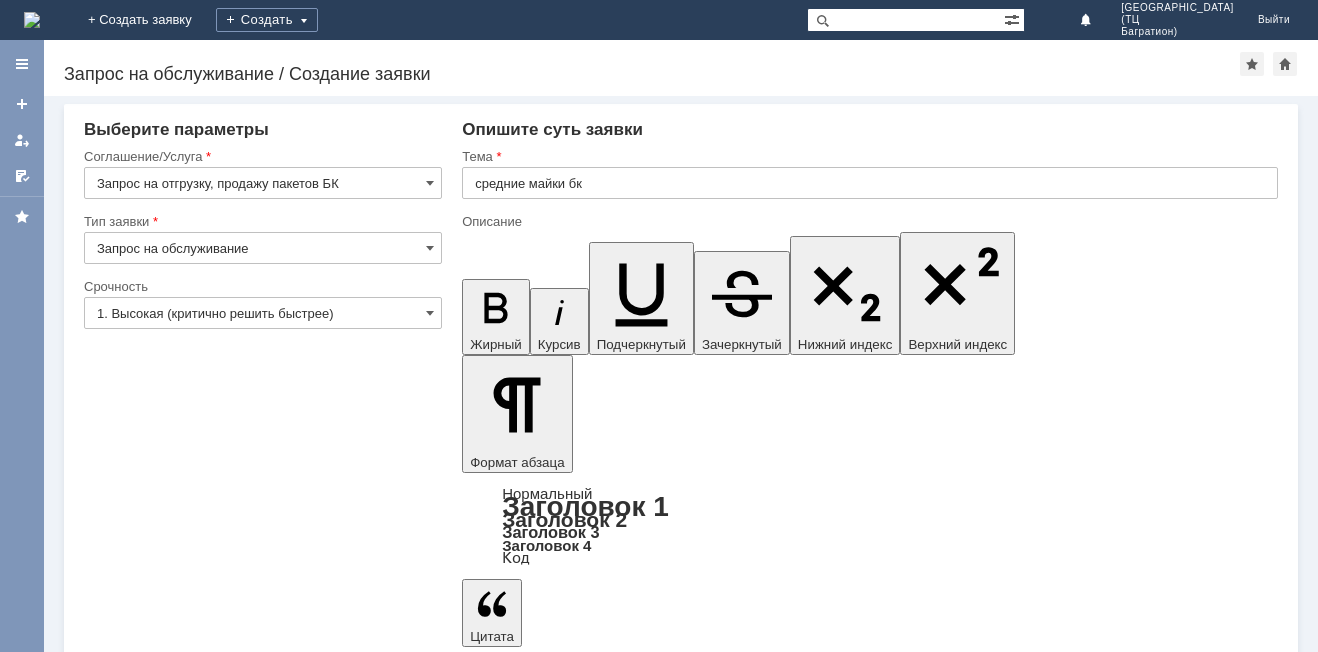 type 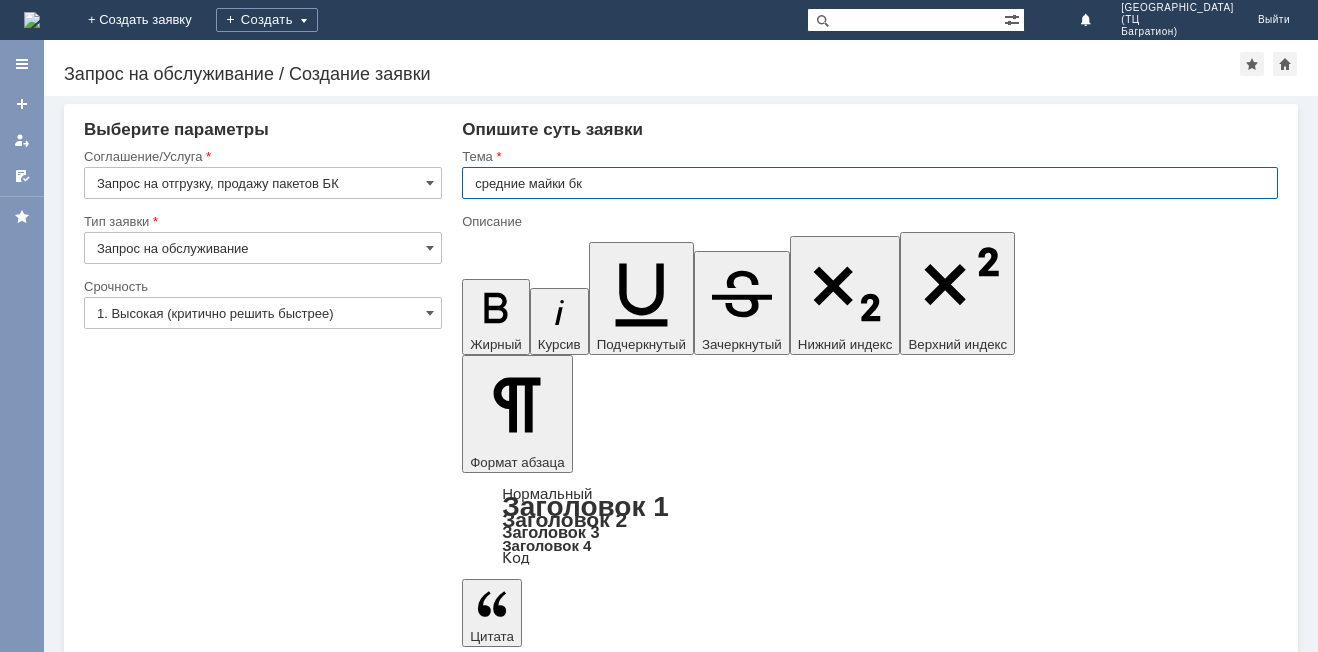 click on "средние майки бк" at bounding box center [870, 183] 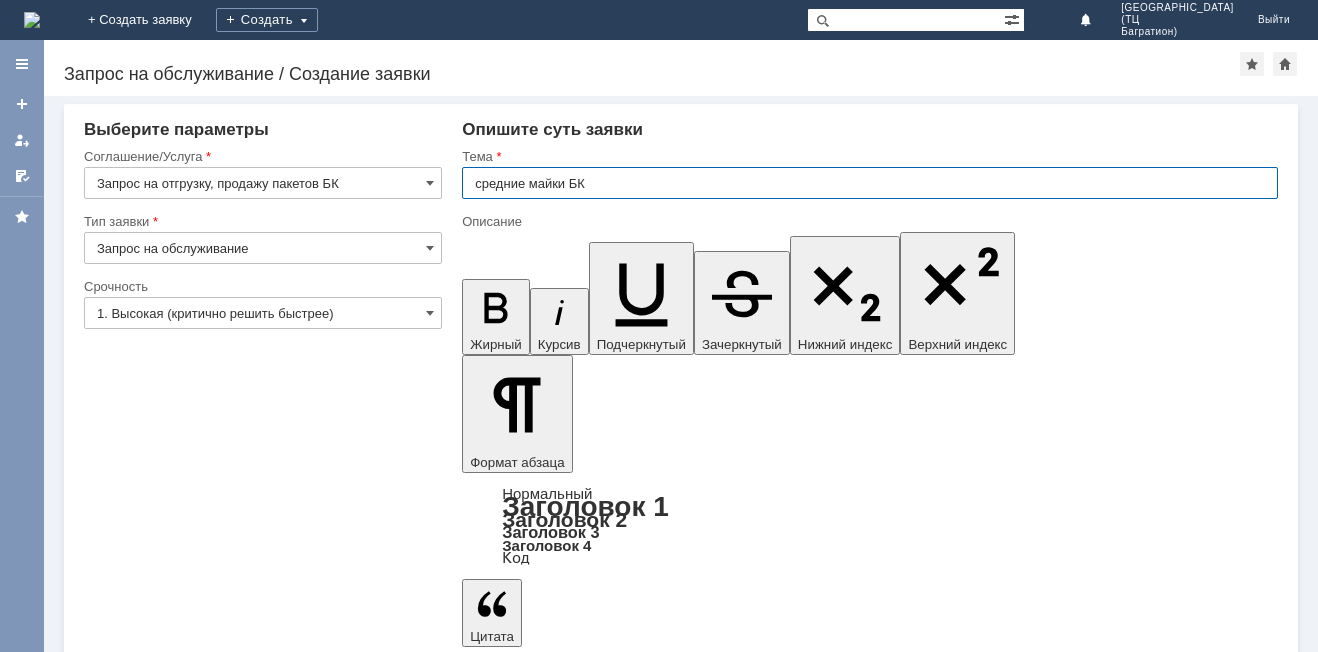type on "средние майки БК" 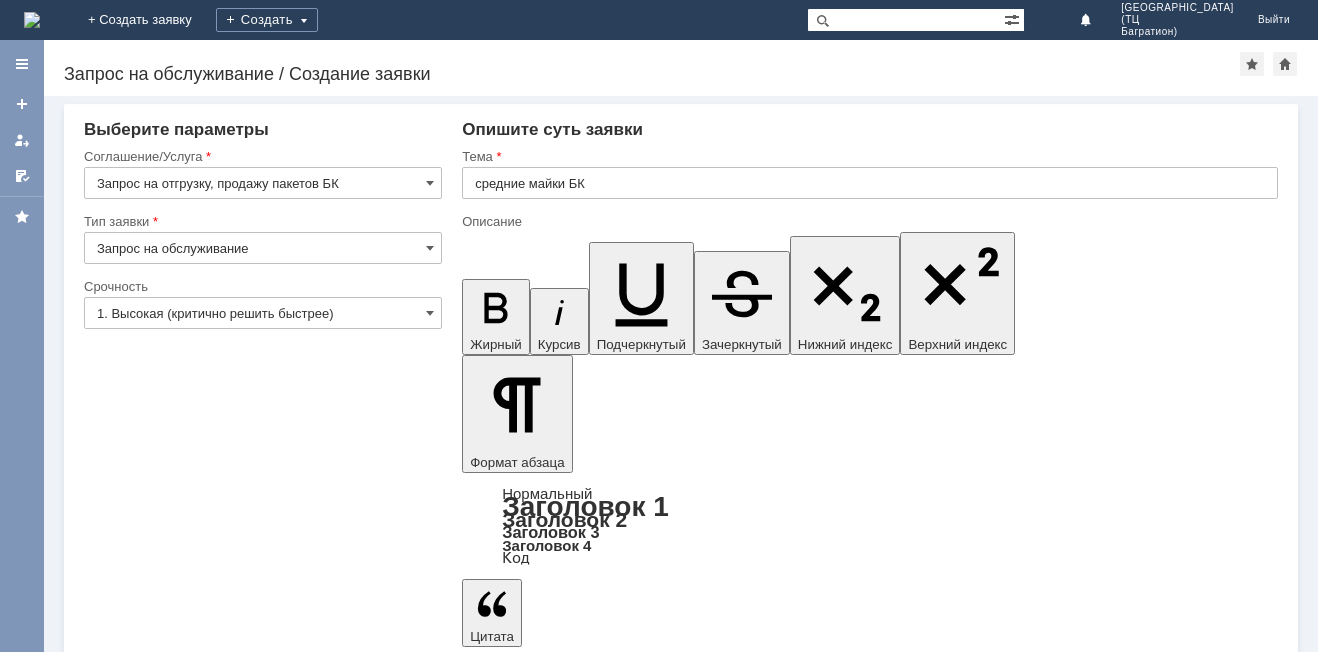 click on "Добрый день! На МБК нужны средние майки БК" at bounding box center (625, 5389) 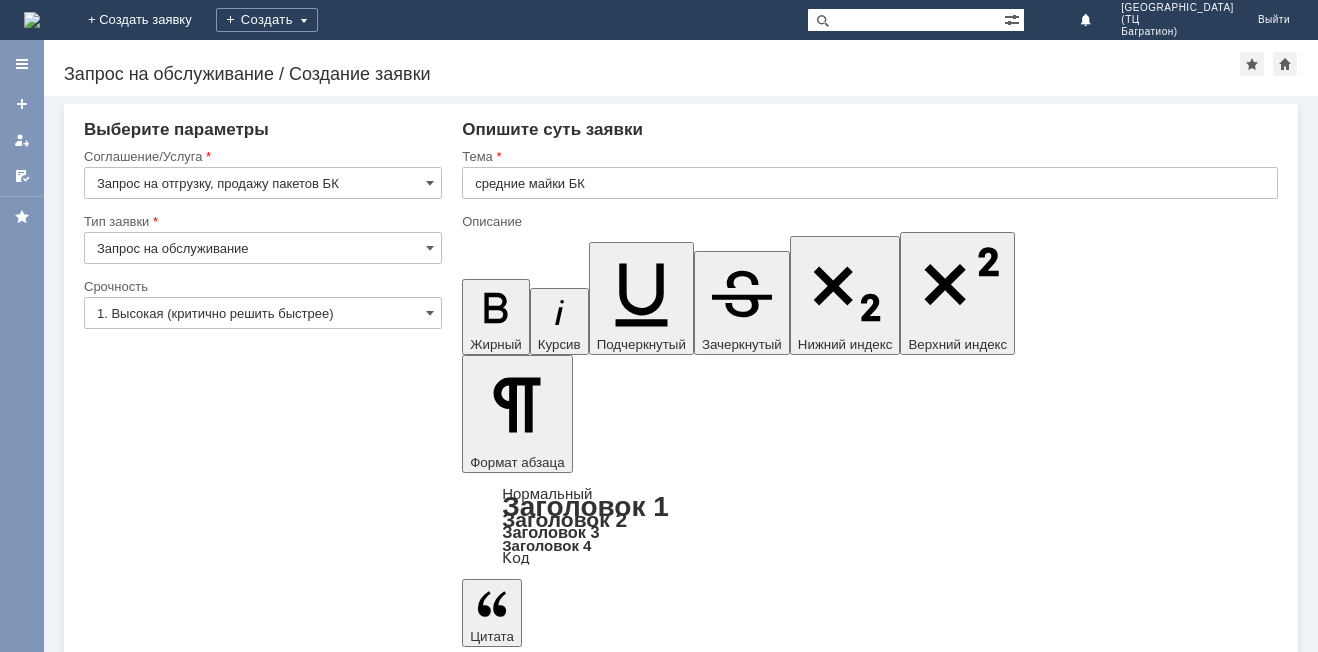 click on "Добрый день! На МБК нужны средние майки БК 100 шт" at bounding box center [625, 5340] 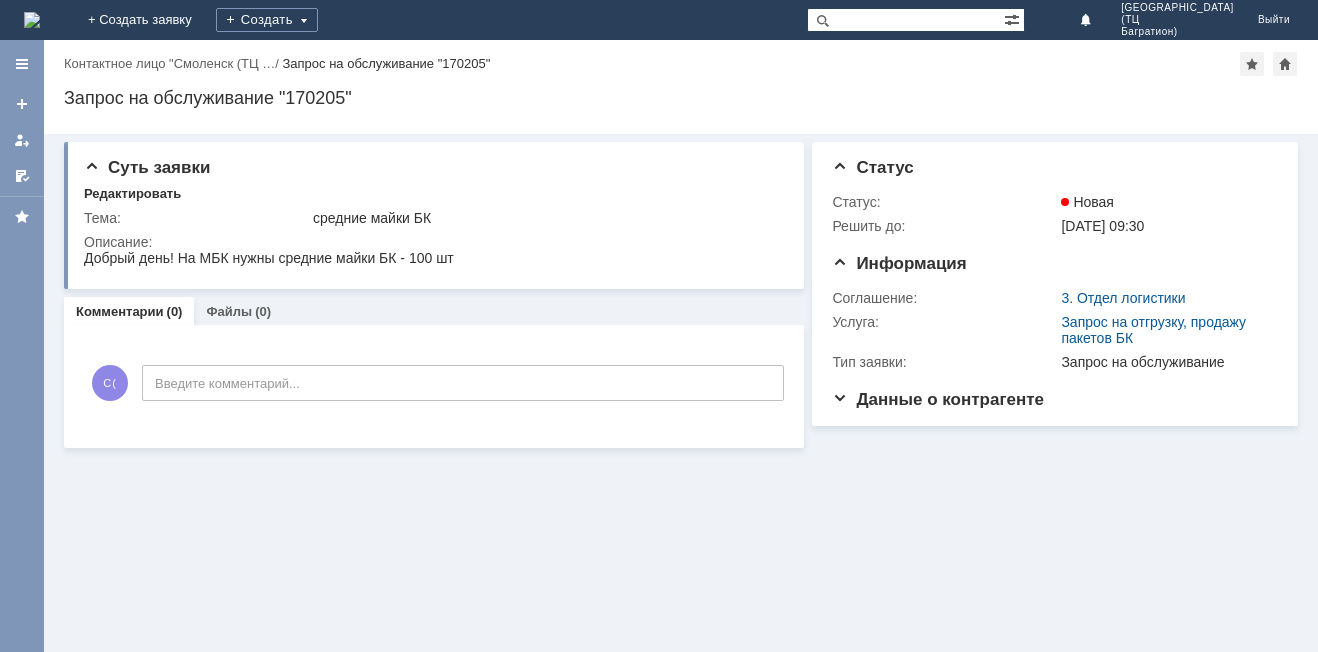 scroll, scrollTop: 0, scrollLeft: 0, axis: both 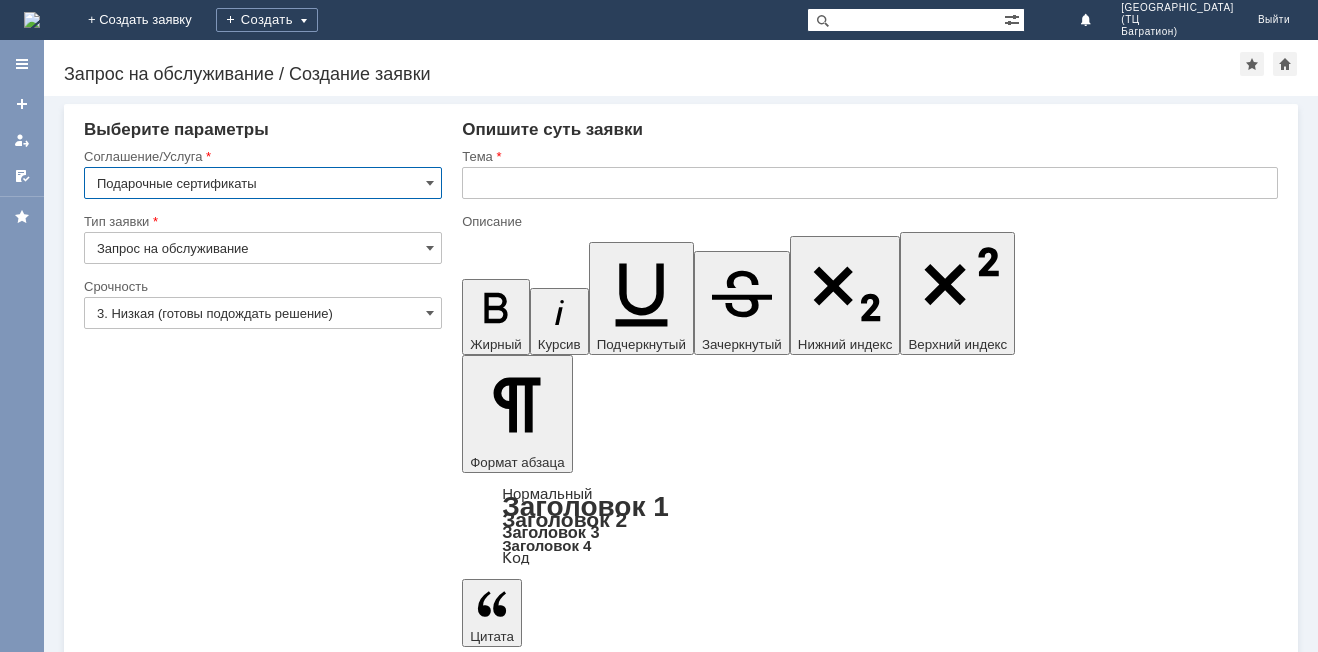 drag, startPoint x: 424, startPoint y: 311, endPoint x: 411, endPoint y: 324, distance: 18.384777 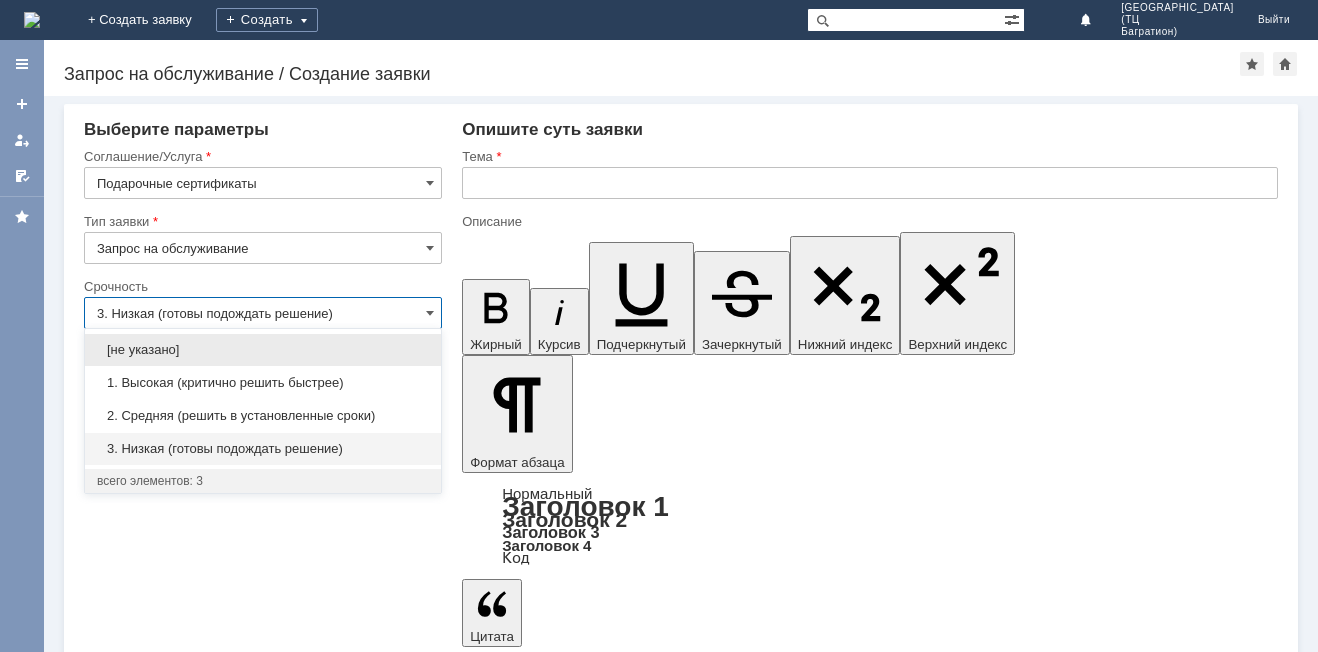 drag, startPoint x: 357, startPoint y: 381, endPoint x: 364, endPoint y: 371, distance: 12.206555 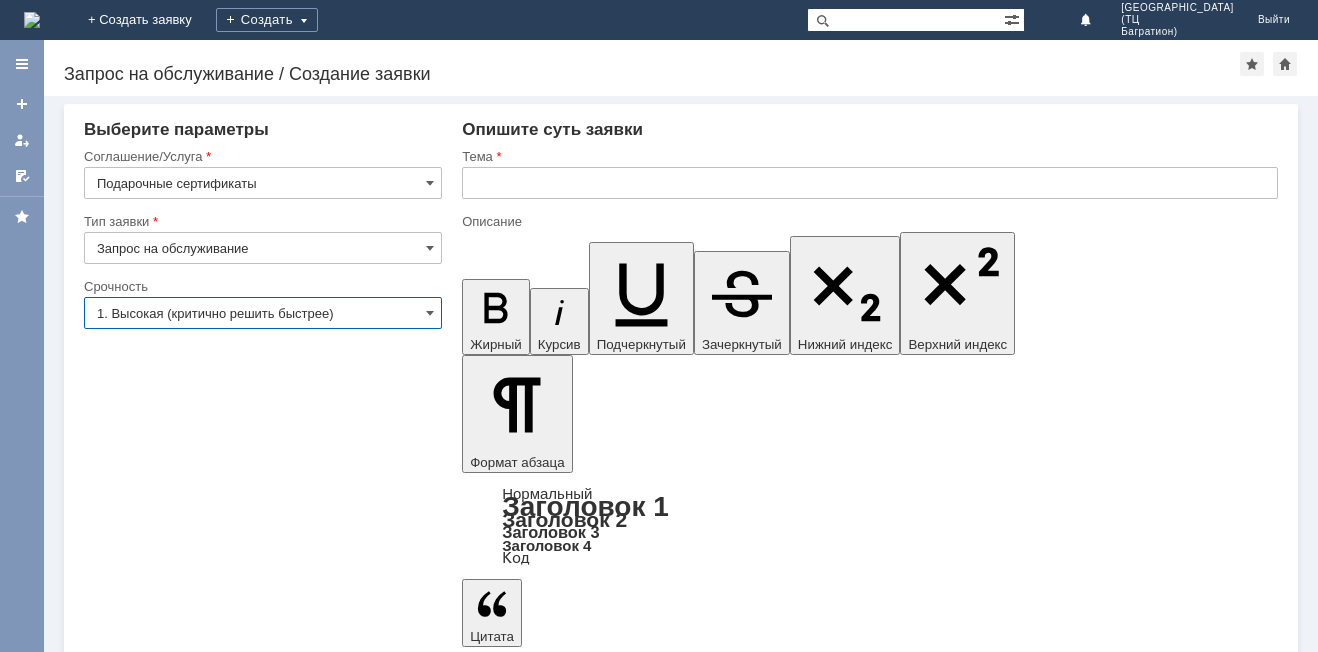 type on "1. Высокая (критично решить быстрее)" 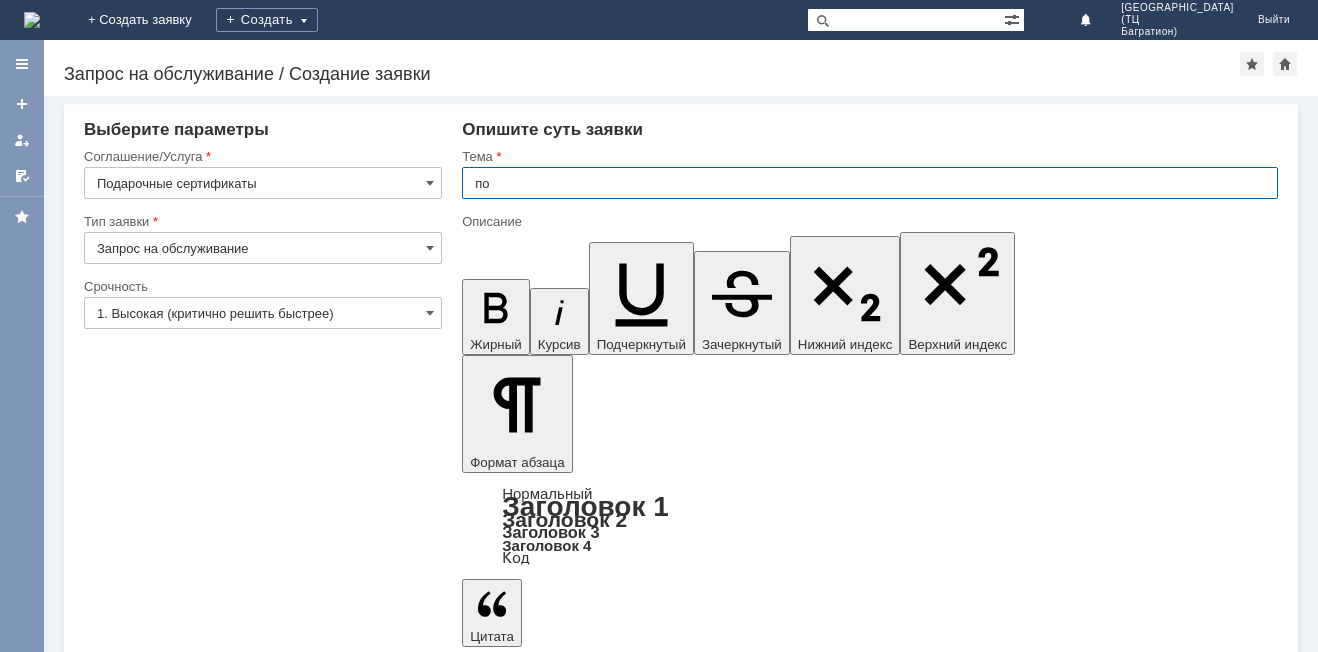 type on "п" 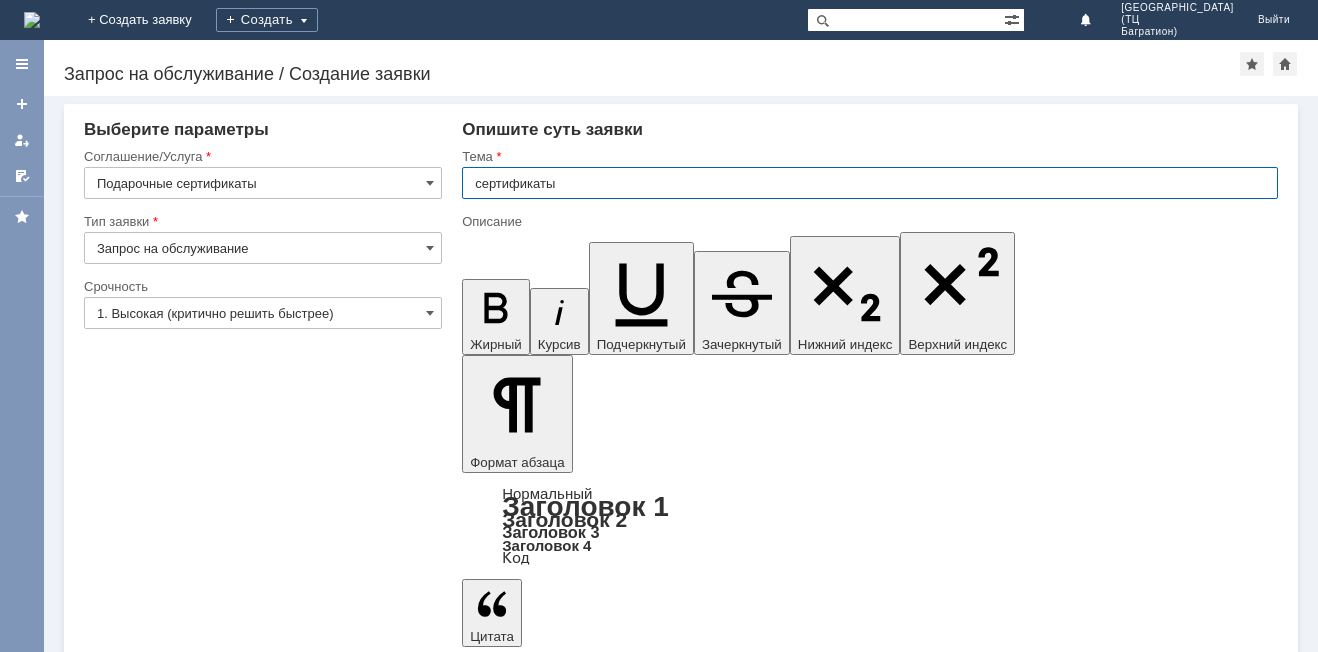type on "сертификаты" 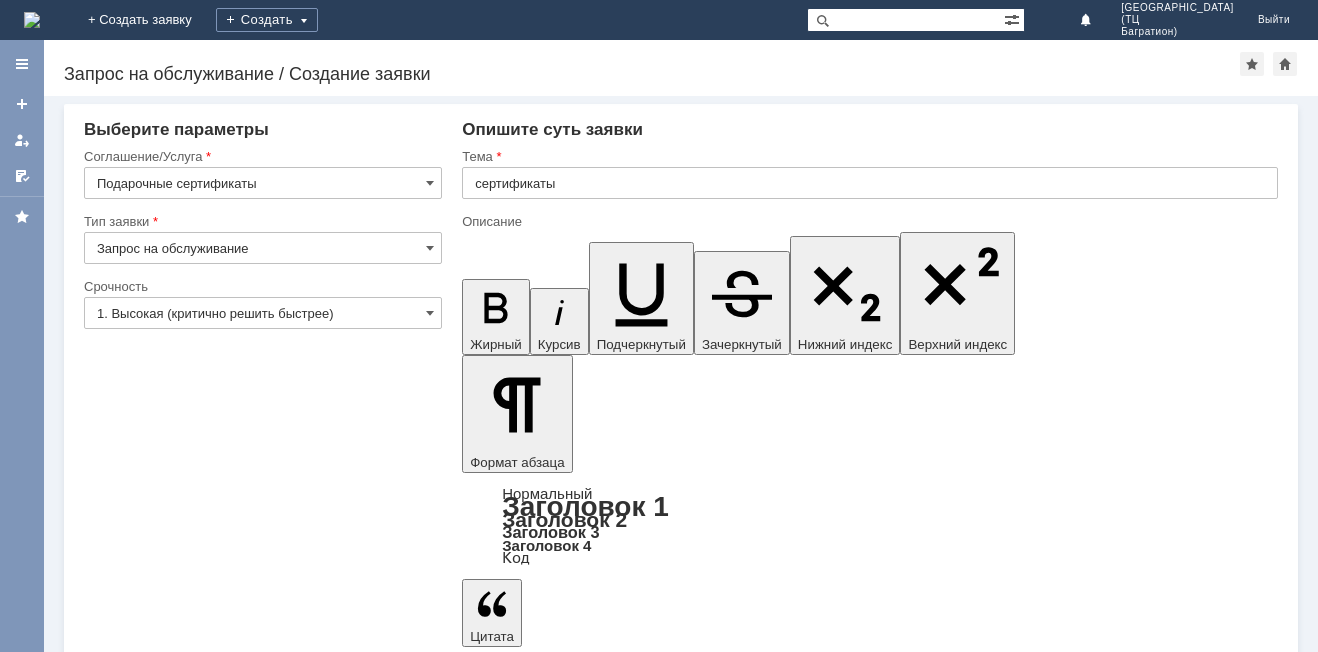 type 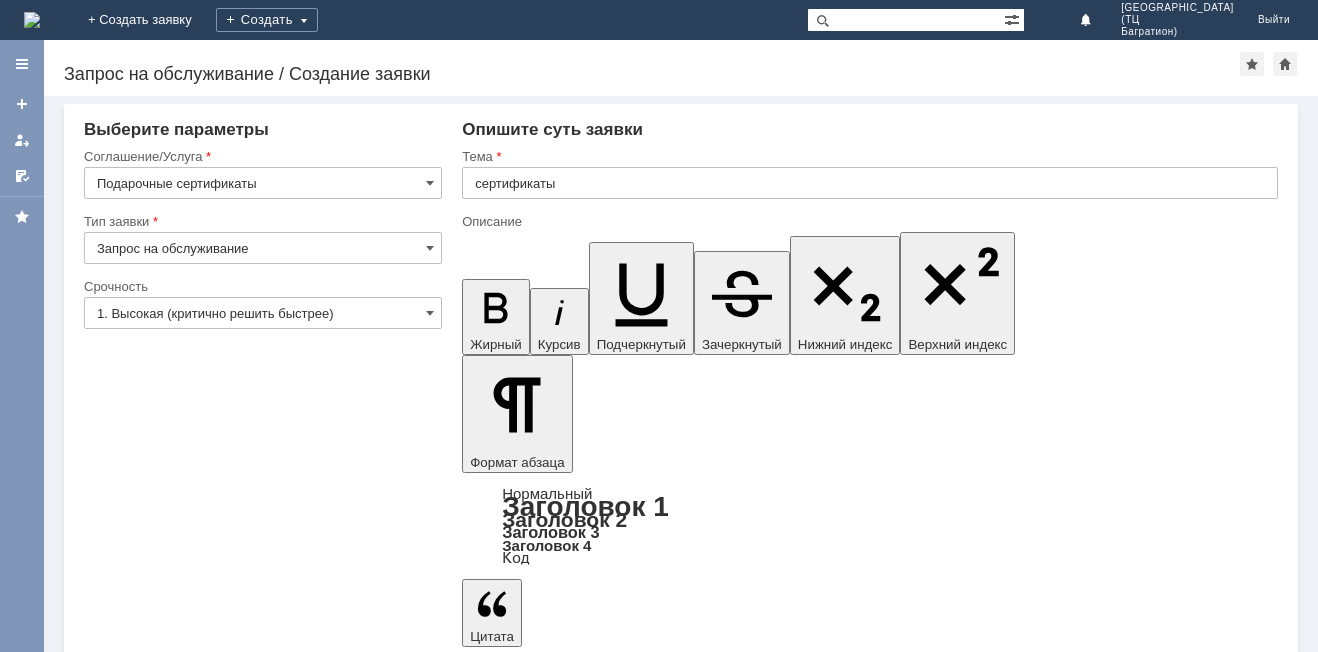click on "Сохранить" at bounding box center (144, 5555) 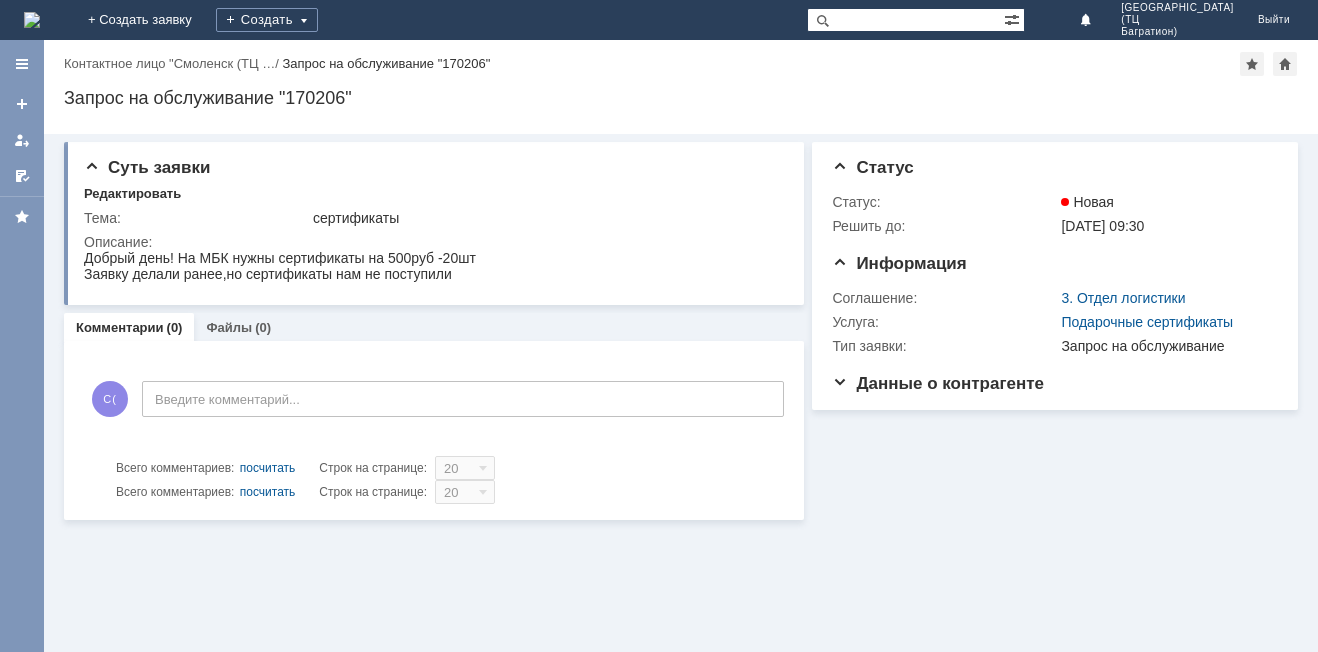 scroll, scrollTop: 0, scrollLeft: 0, axis: both 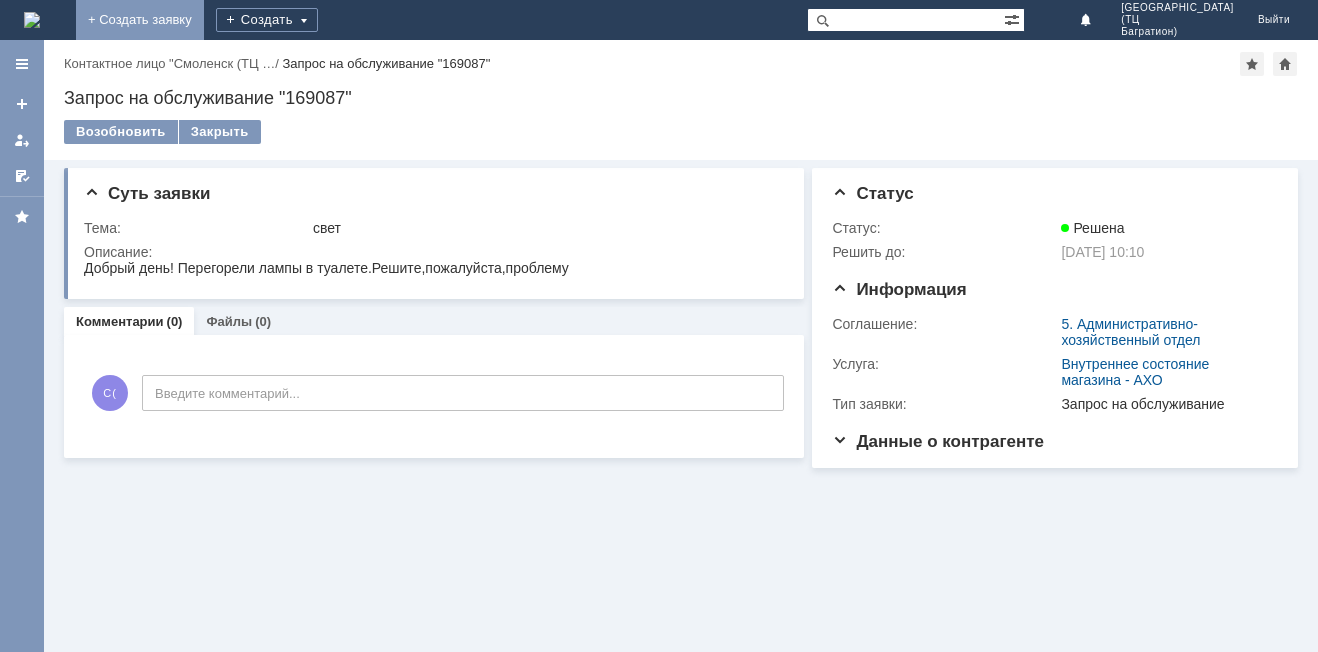 click on "+ Создать заявку" at bounding box center [140, 20] 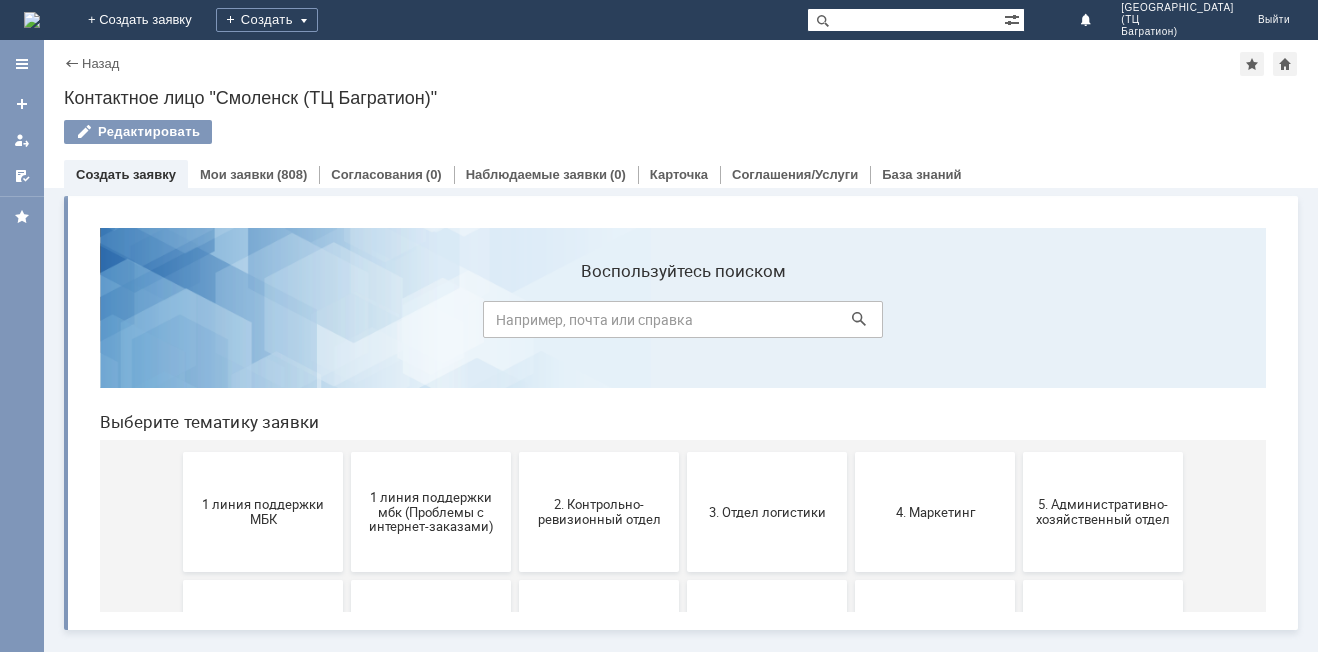 scroll, scrollTop: 0, scrollLeft: 0, axis: both 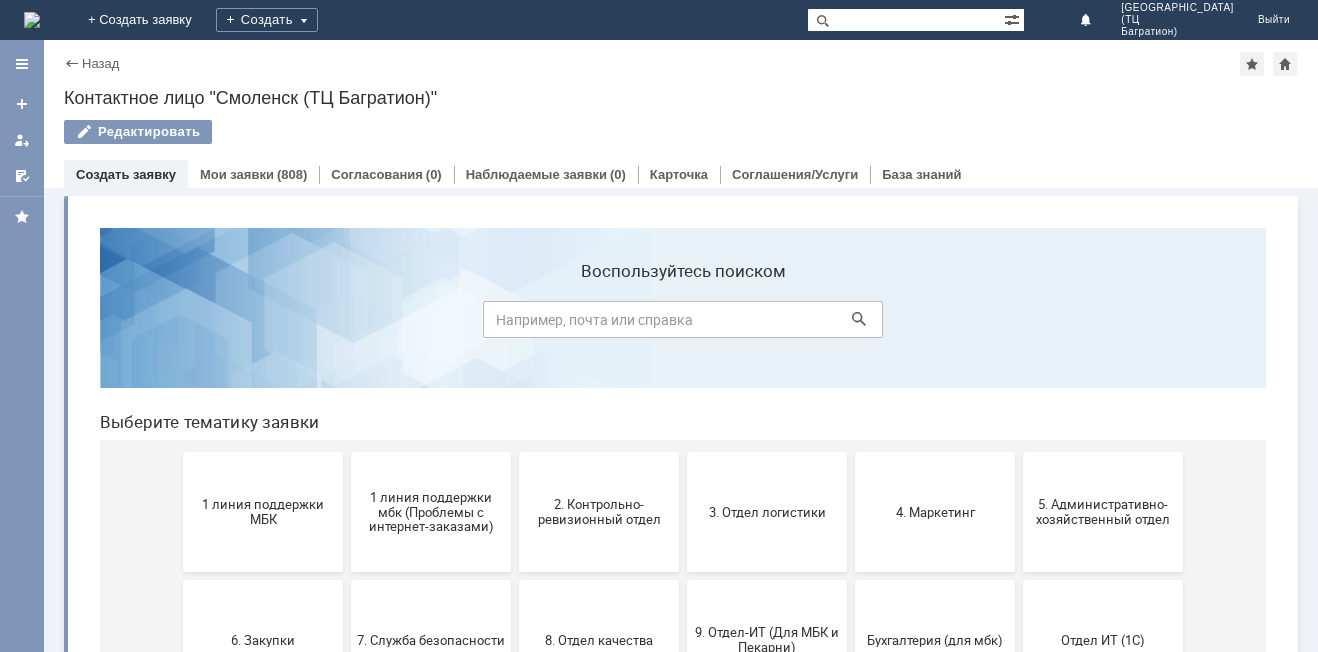 click on "Назад   |   Контактное лицо "Смоленск (ТЦ Багратион)" Контактное лицо "Смоленск (ТЦ Багратион)"
Редактировать employee$2829775 Создать заявку [PERSON_NAME] заявки (808) Согласования (0) Наблюдаемые заявки (0) Карточка Соглашения/Услуги База знаний" at bounding box center [681, 114] 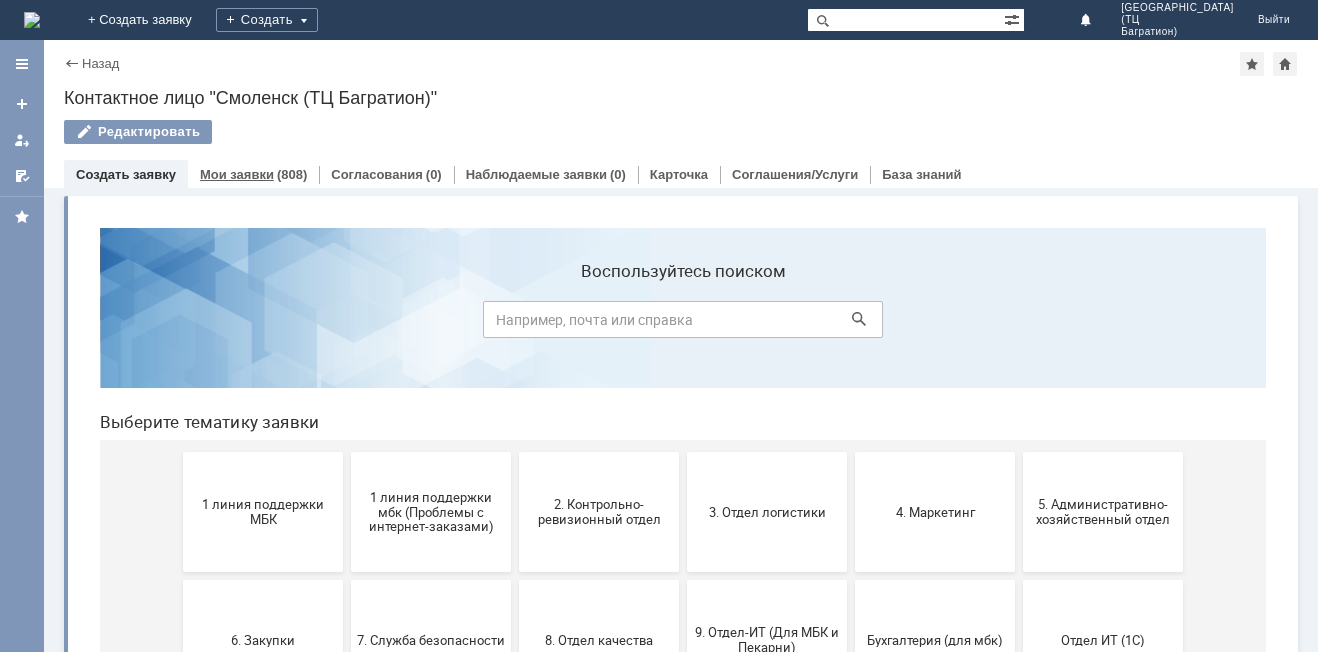 click on "Мои заявки (808)" at bounding box center [253, 174] 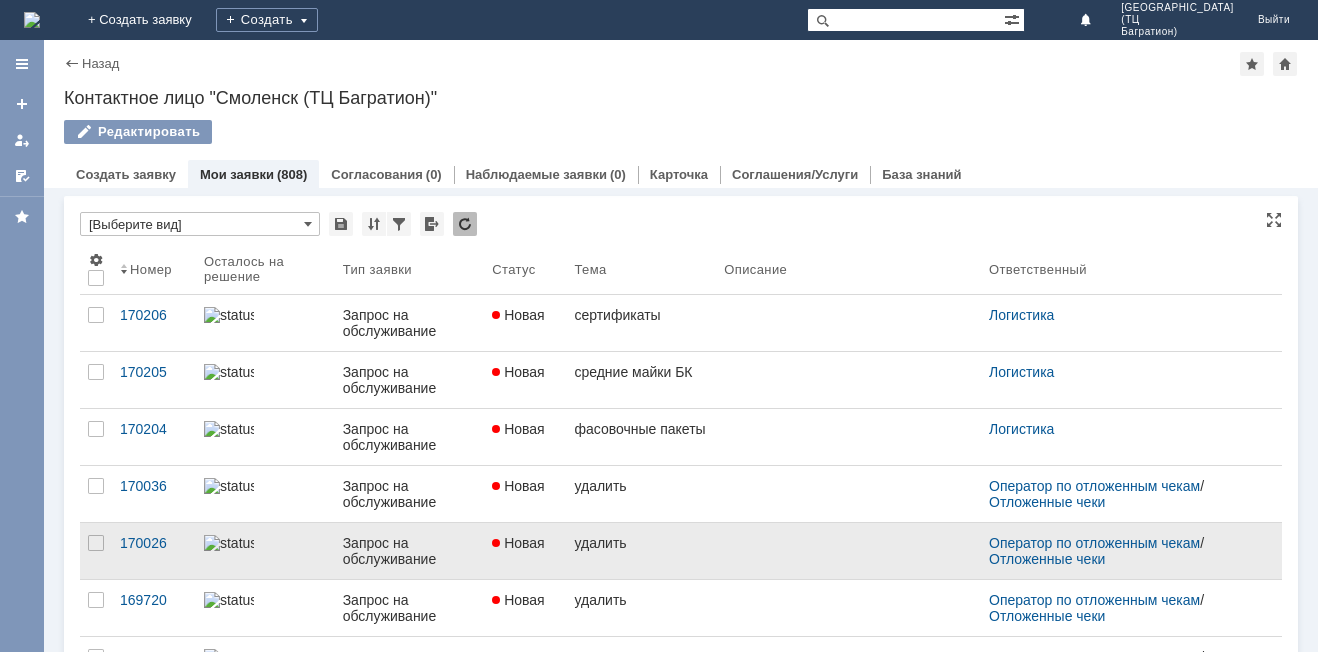 scroll, scrollTop: 0, scrollLeft: 0, axis: both 